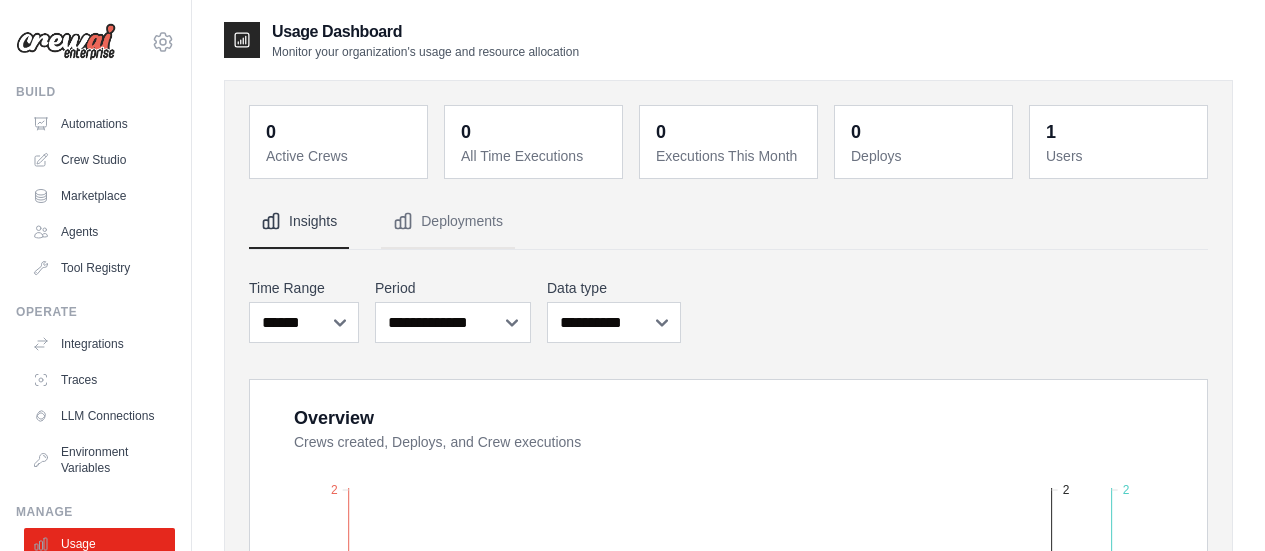 scroll, scrollTop: 384, scrollLeft: 0, axis: vertical 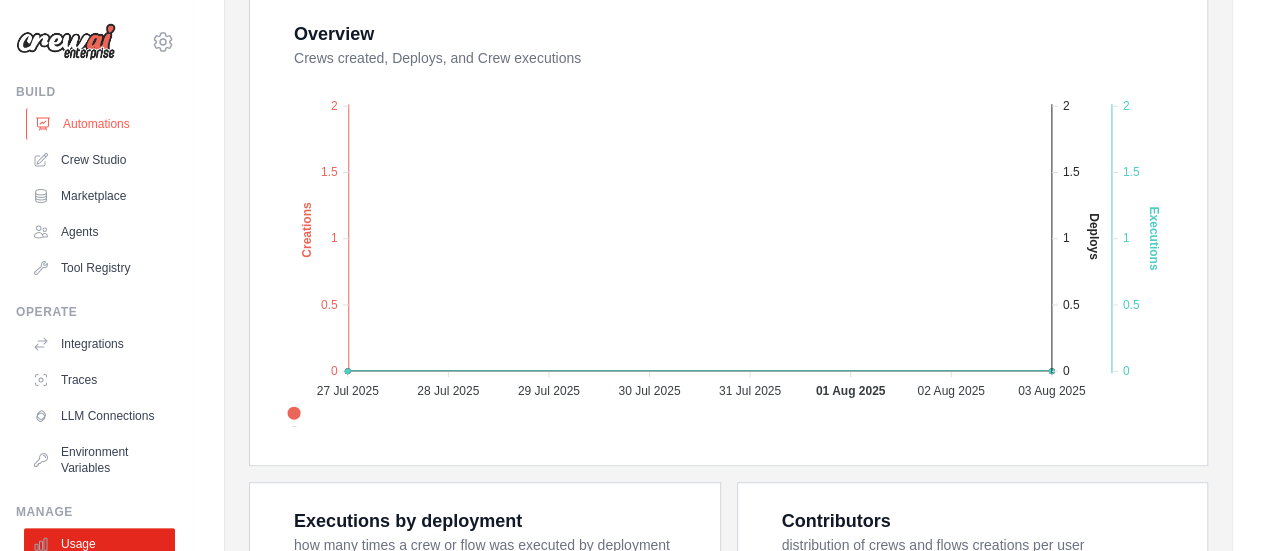 click on "Automations" at bounding box center (101, 124) 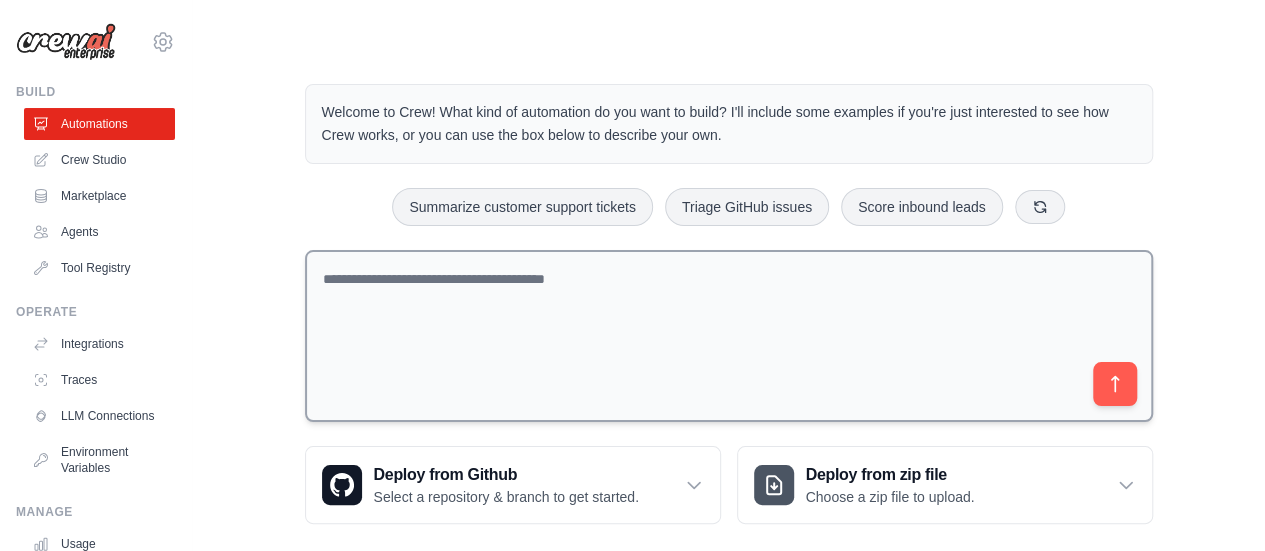 scroll, scrollTop: 22, scrollLeft: 0, axis: vertical 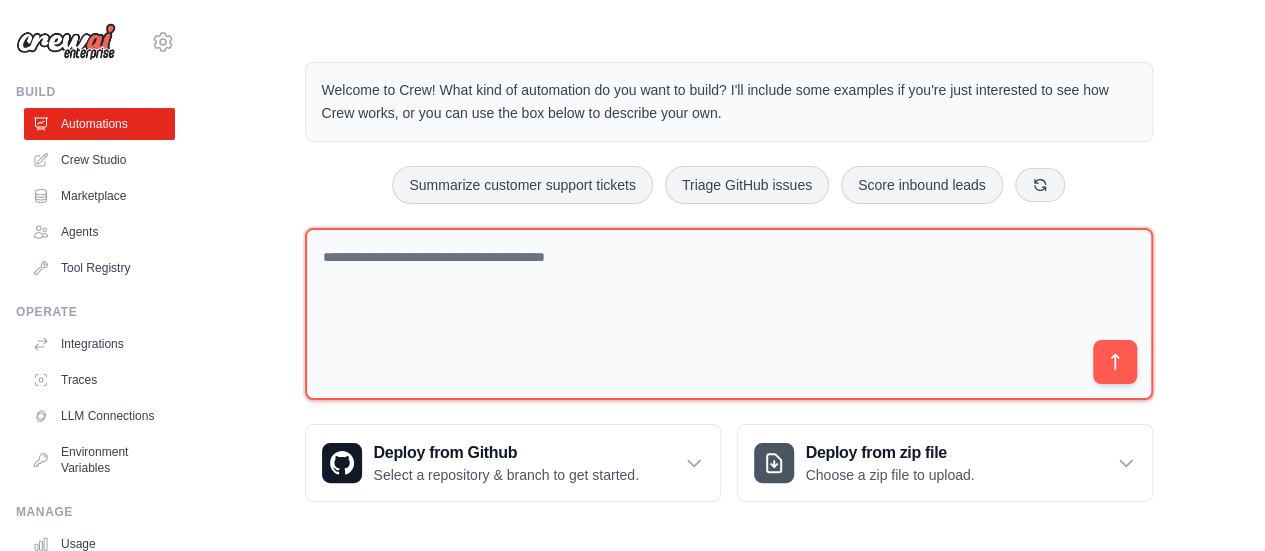 click at bounding box center [729, 314] 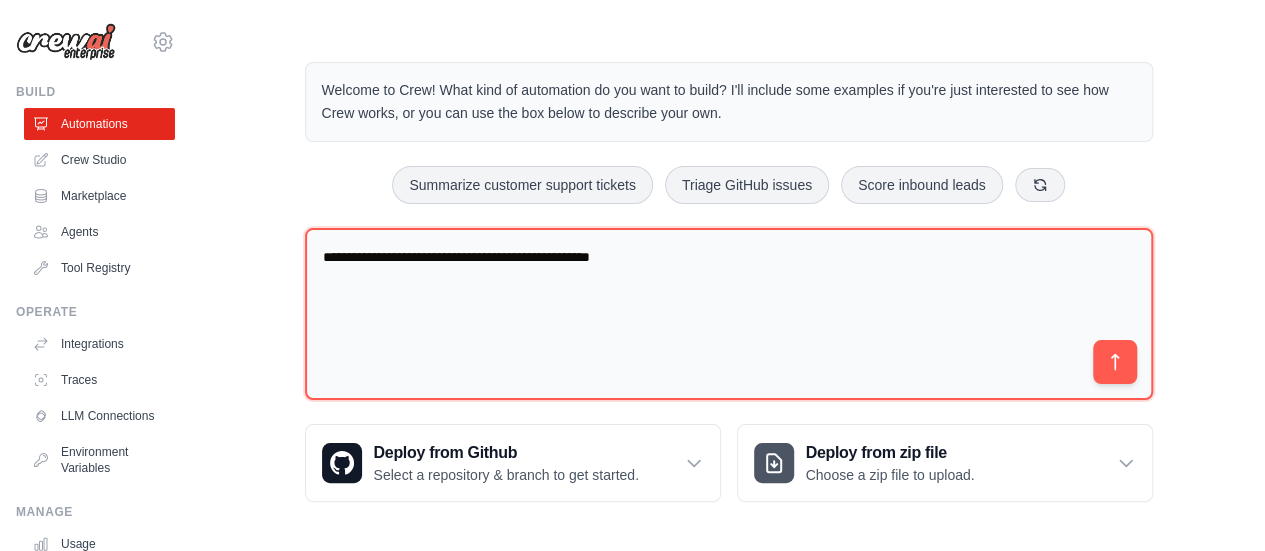 type on "**********" 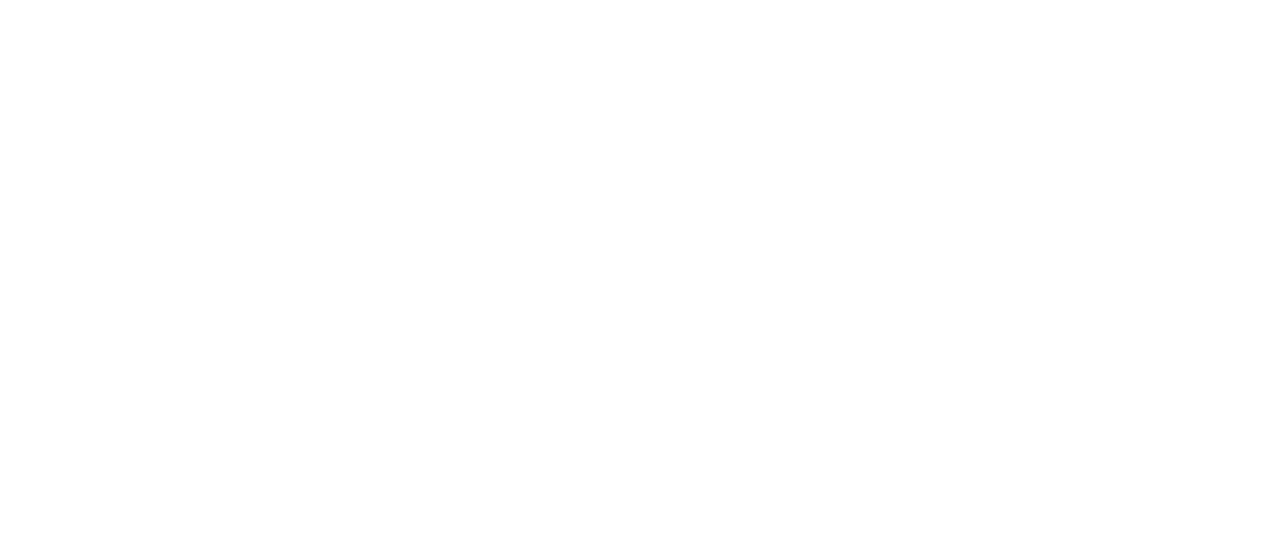 scroll, scrollTop: 0, scrollLeft: 0, axis: both 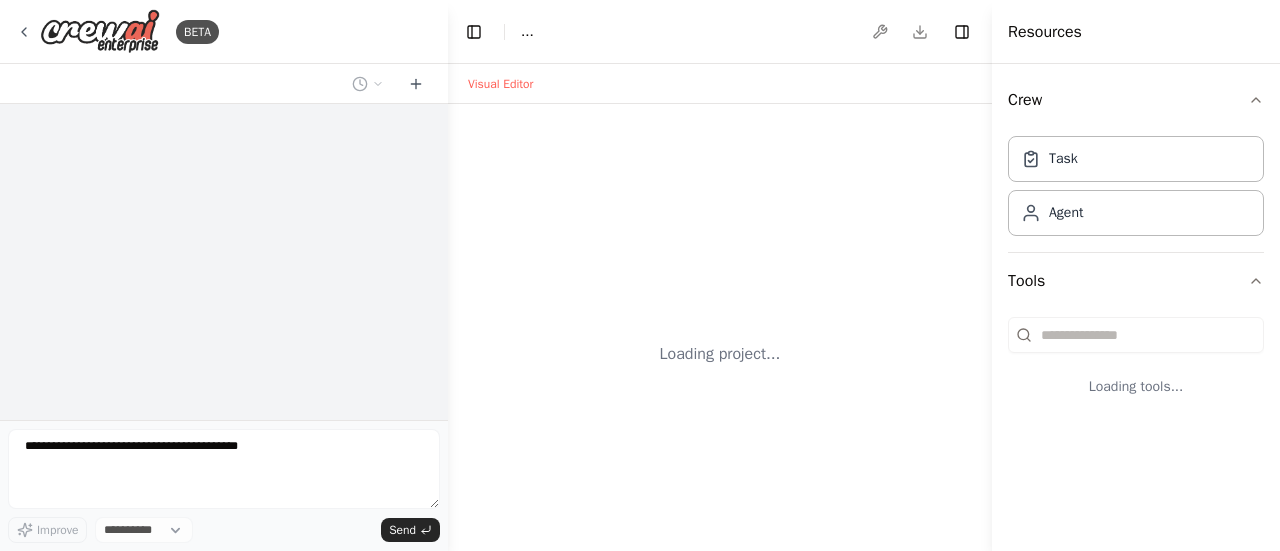 select on "****" 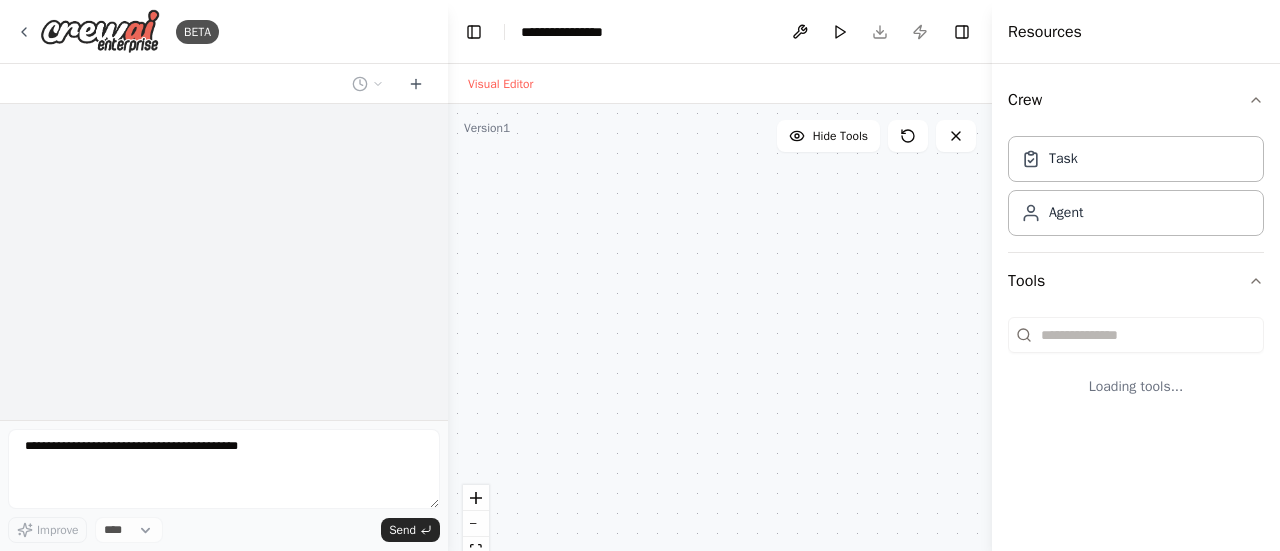 scroll, scrollTop: 0, scrollLeft: 0, axis: both 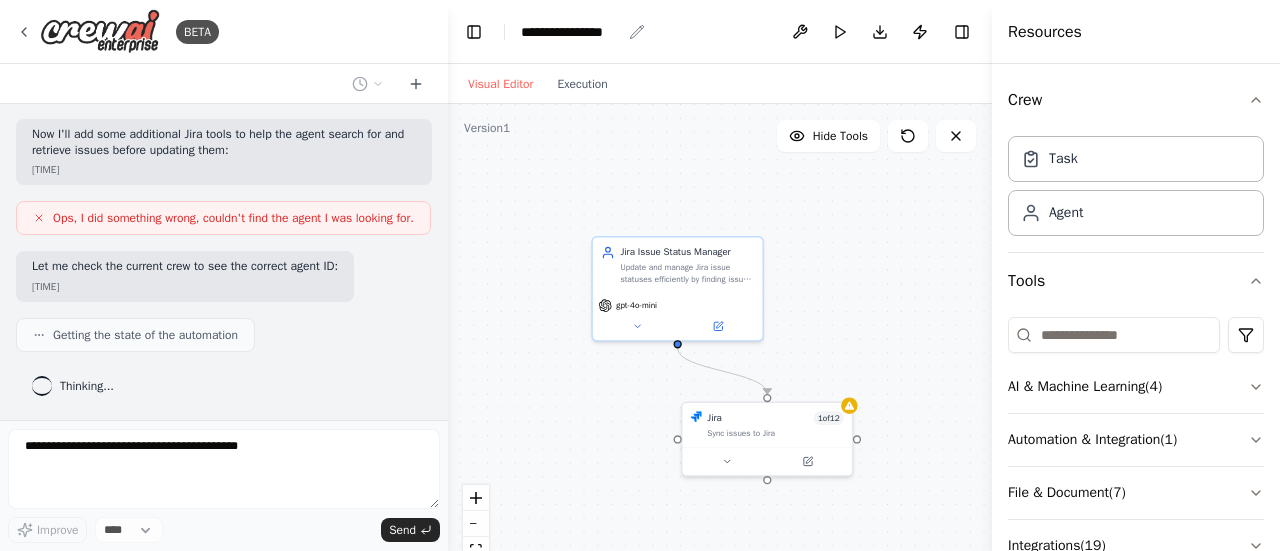click on "**********" at bounding box center [571, 32] 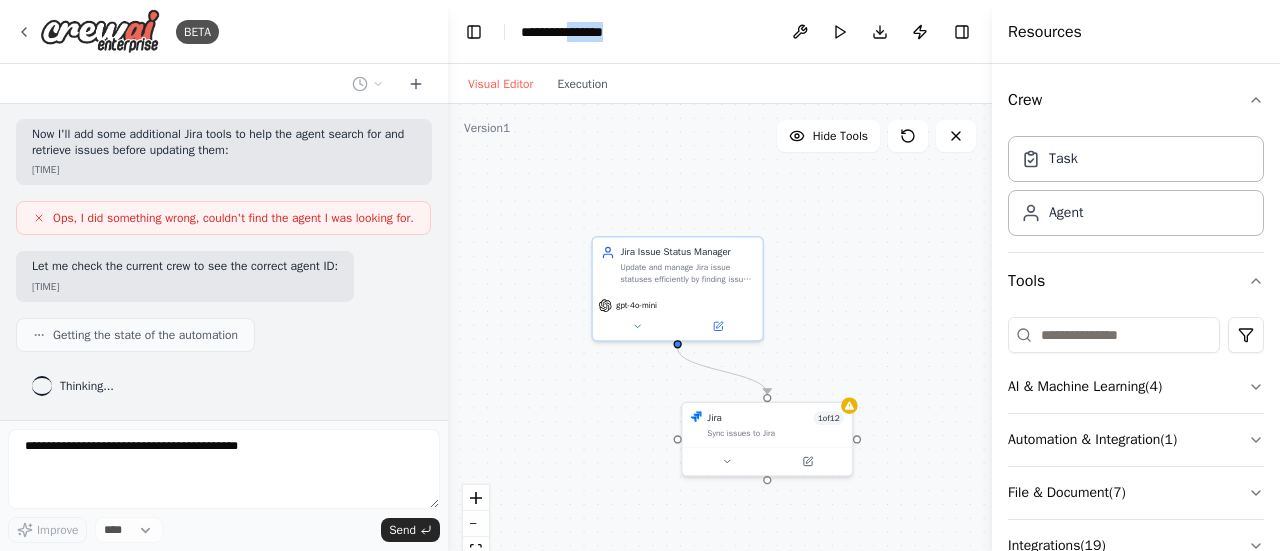 click on "**********" at bounding box center [596, 32] 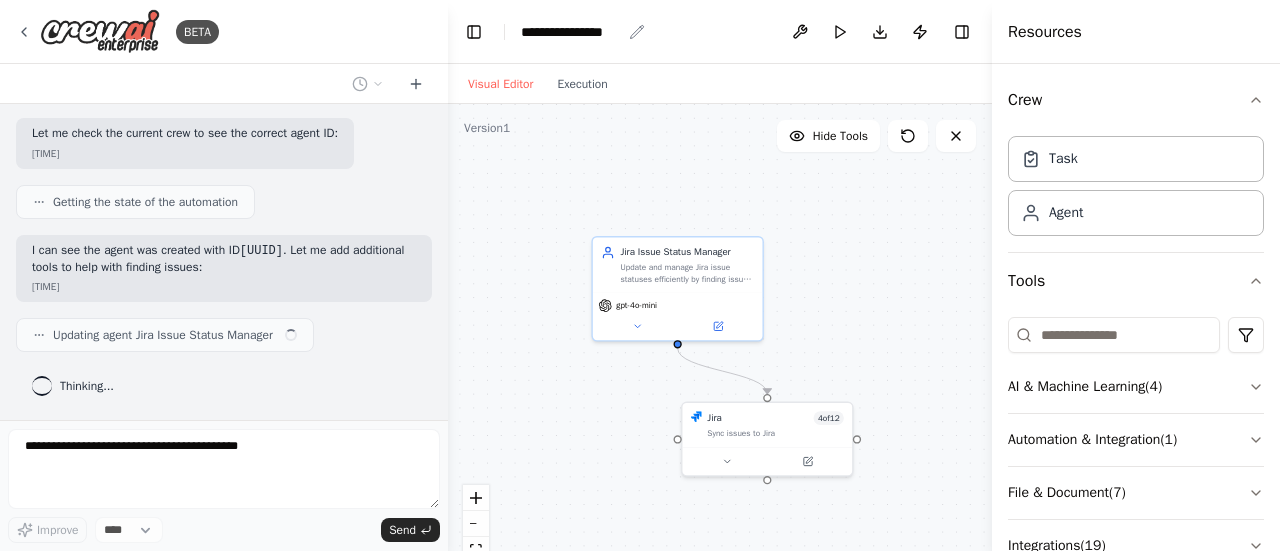 scroll, scrollTop: 805, scrollLeft: 0, axis: vertical 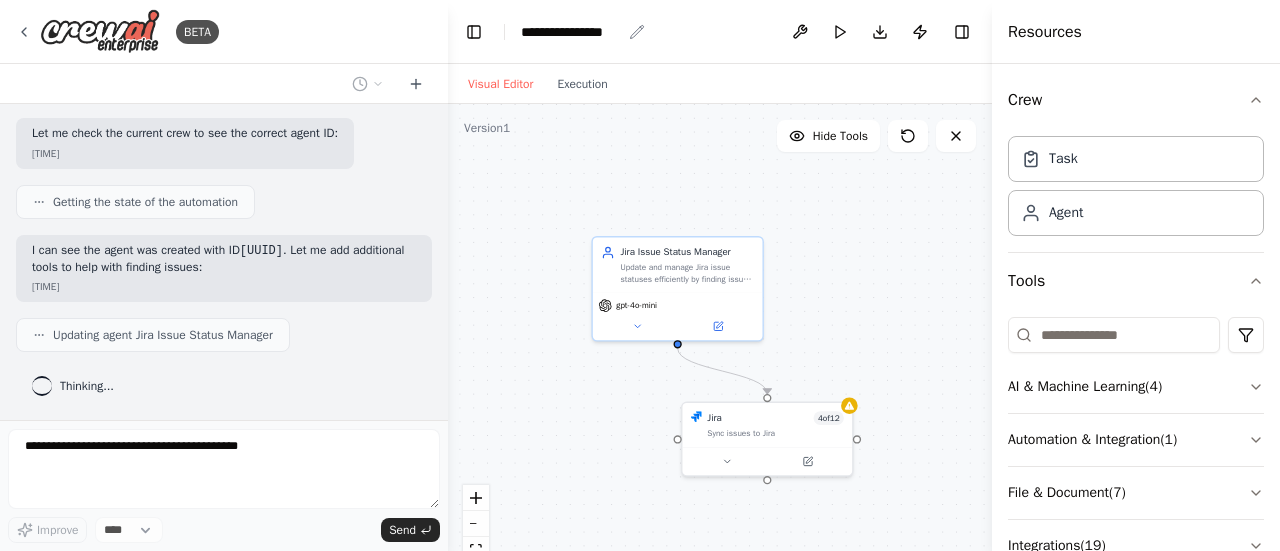 click on "**********" at bounding box center (571, 32) 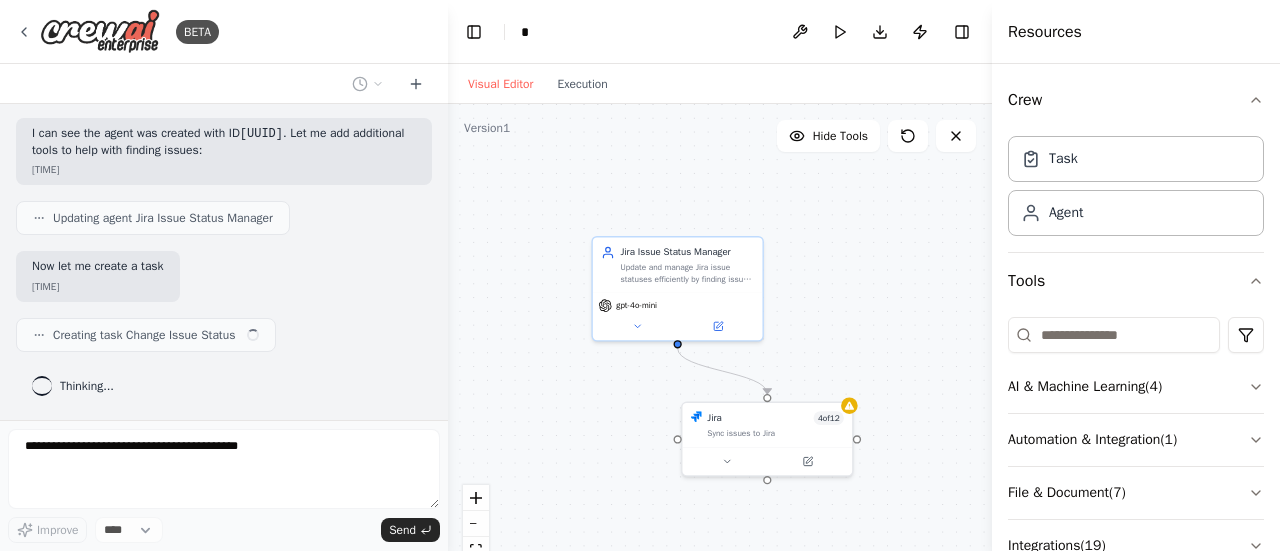 scroll, scrollTop: 921, scrollLeft: 0, axis: vertical 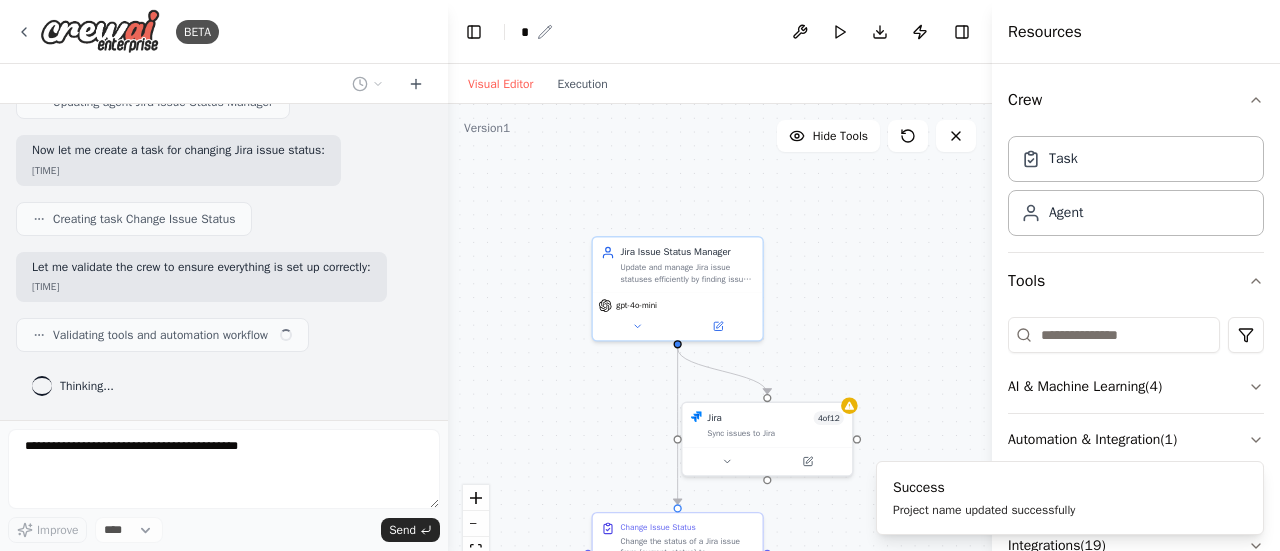 click on "*" at bounding box center [537, 32] 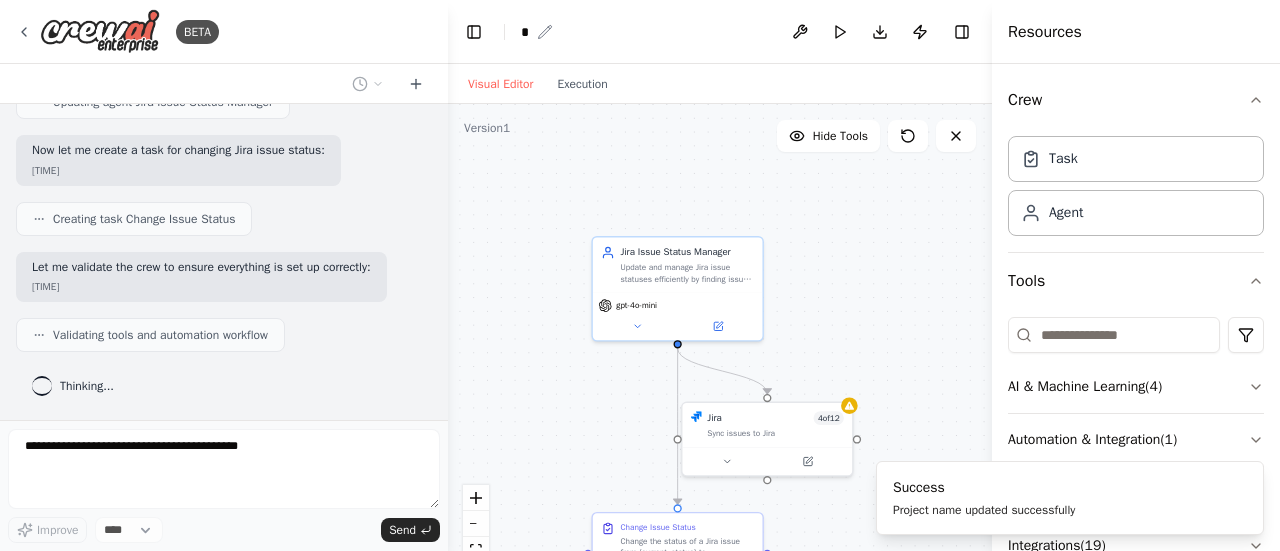 click 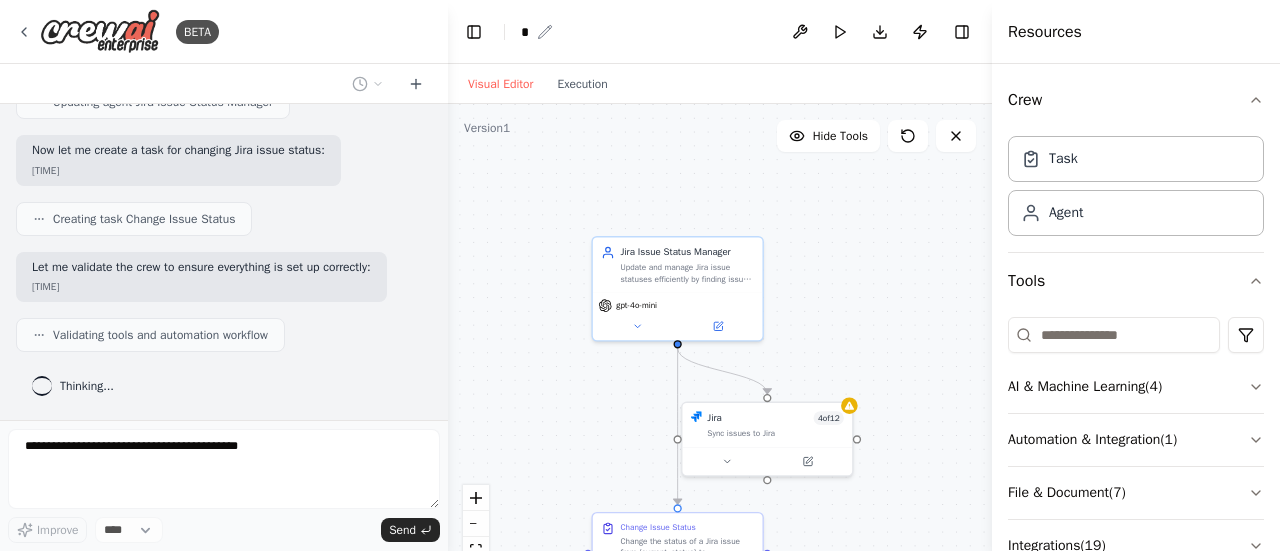 click on "*" at bounding box center (525, 32) 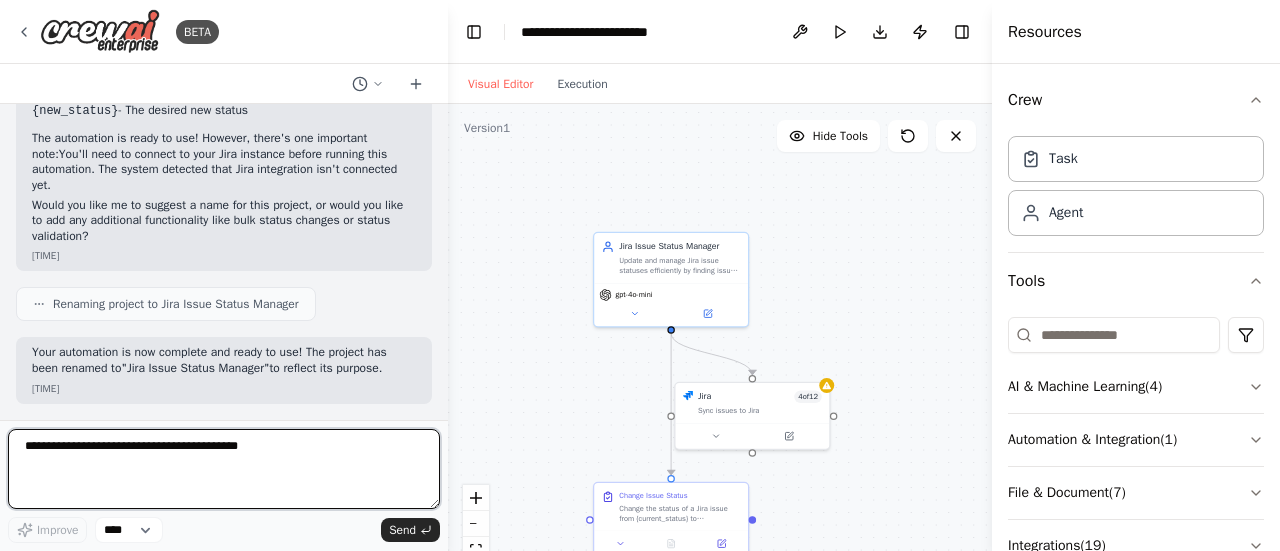 scroll, scrollTop: 1639, scrollLeft: 0, axis: vertical 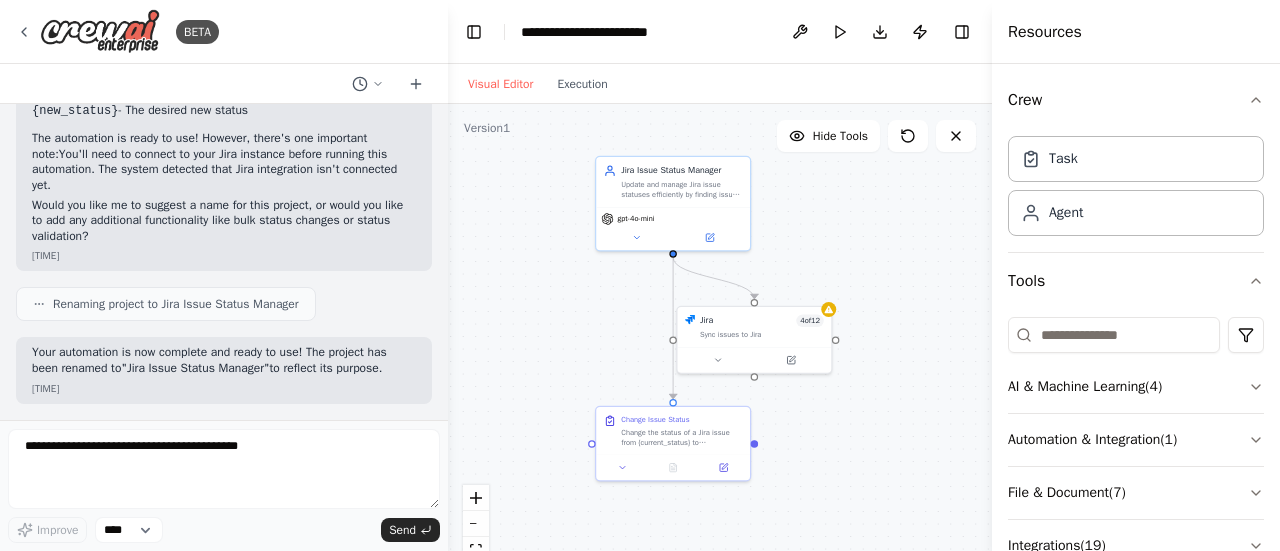 drag, startPoint x: 768, startPoint y: 273, endPoint x: 770, endPoint y: 197, distance: 76.02631 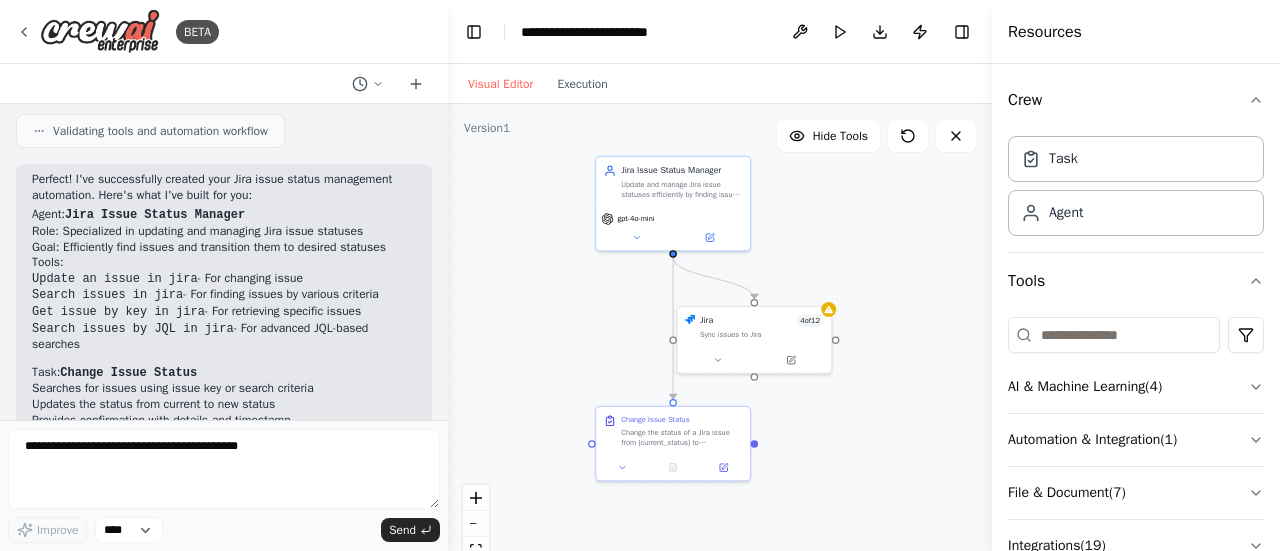 scroll, scrollTop: 1215, scrollLeft: 0, axis: vertical 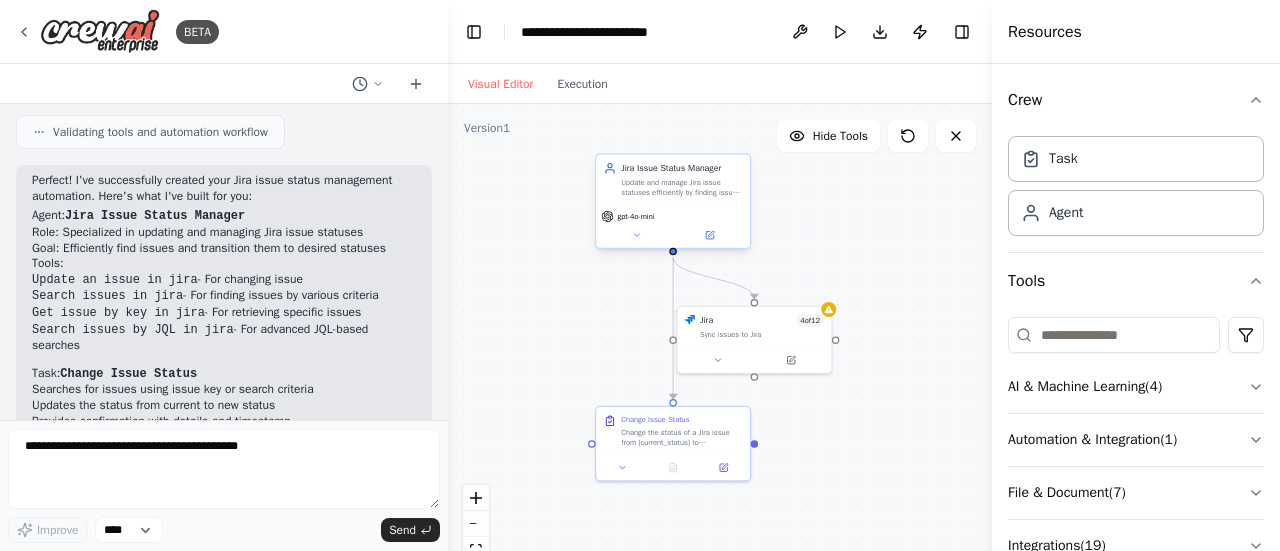 click on "Update and manage Jira issue statuses efficiently by finding issues and transitioning them to the desired status based on project requirements and business rules" at bounding box center [681, 187] 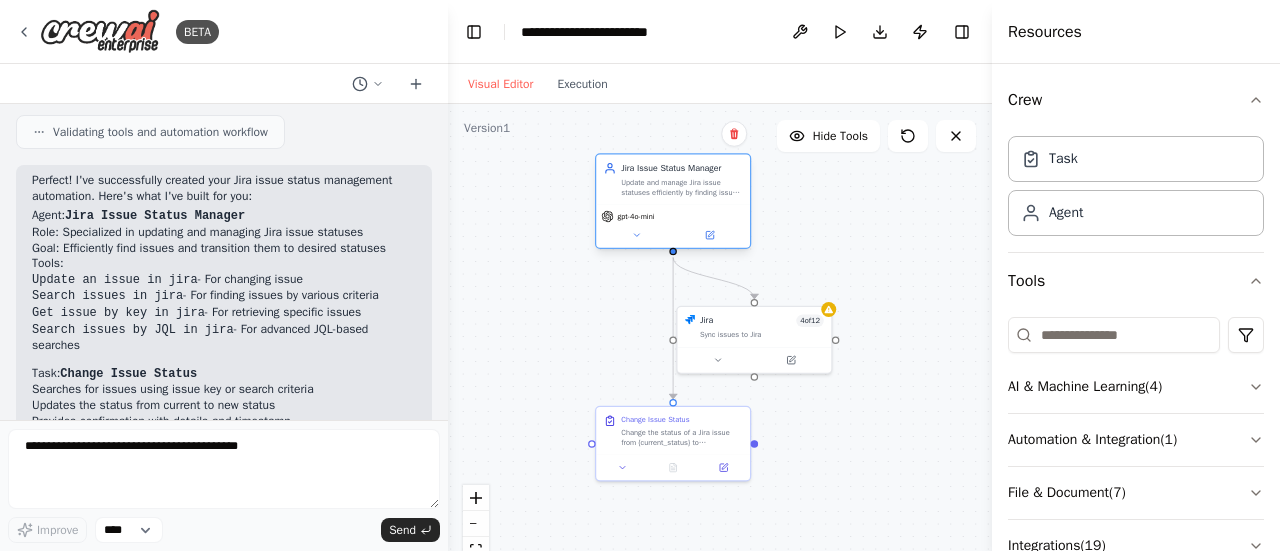 click on "Update and manage Jira issue statuses efficiently by finding issues and transitioning them to the desired status based on project requirements and business rules" at bounding box center (681, 187) 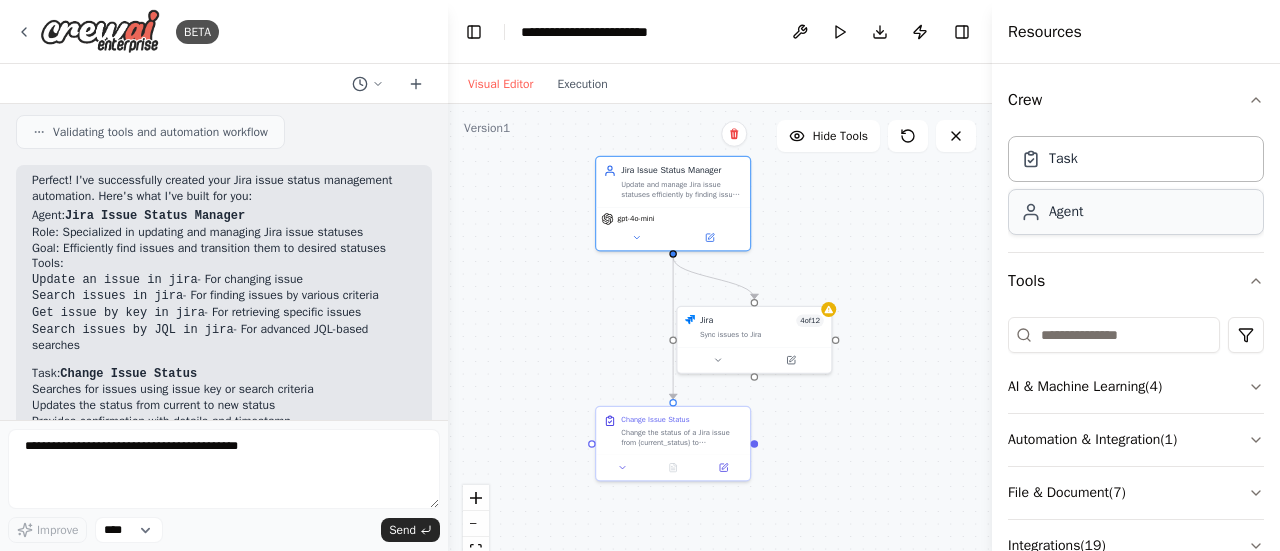 click on "Agent" at bounding box center [1066, 212] 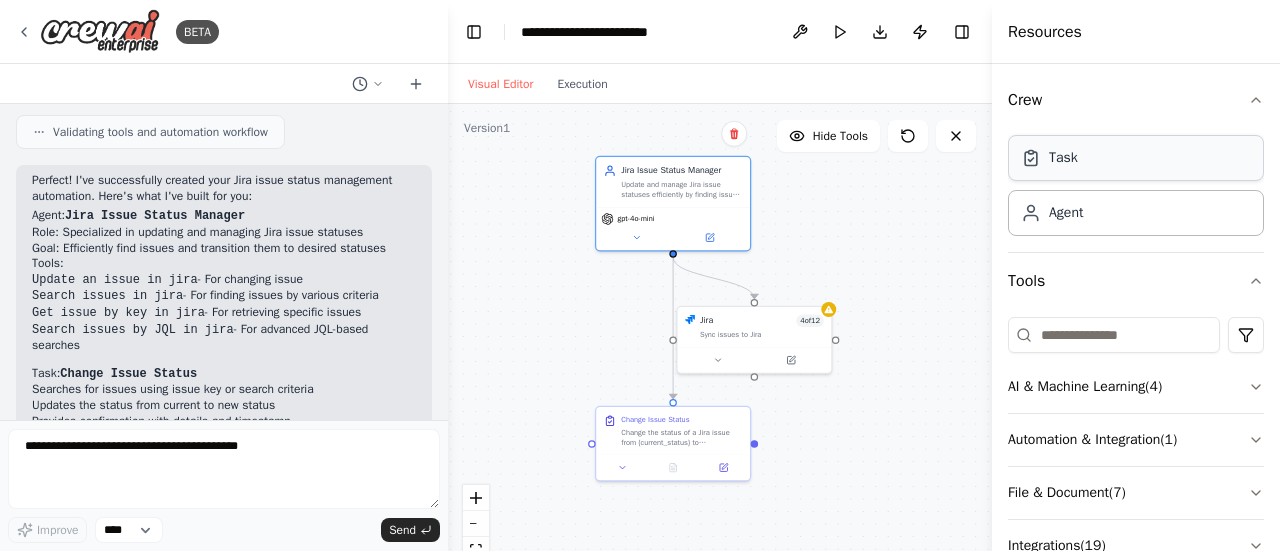 click on "Task" at bounding box center [1063, 158] 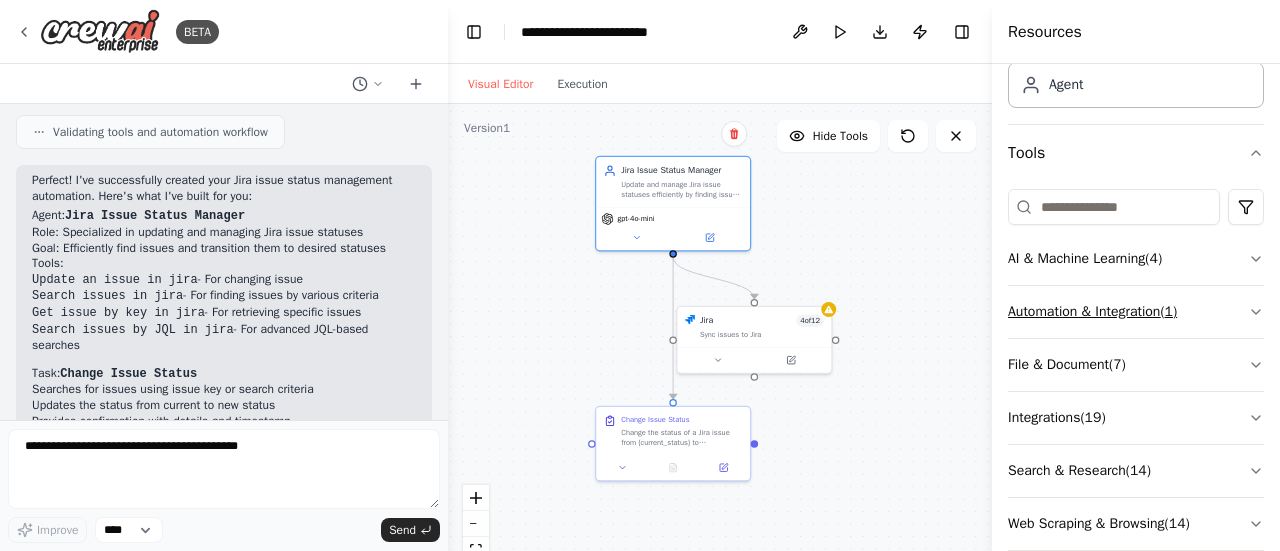 scroll, scrollTop: 156, scrollLeft: 0, axis: vertical 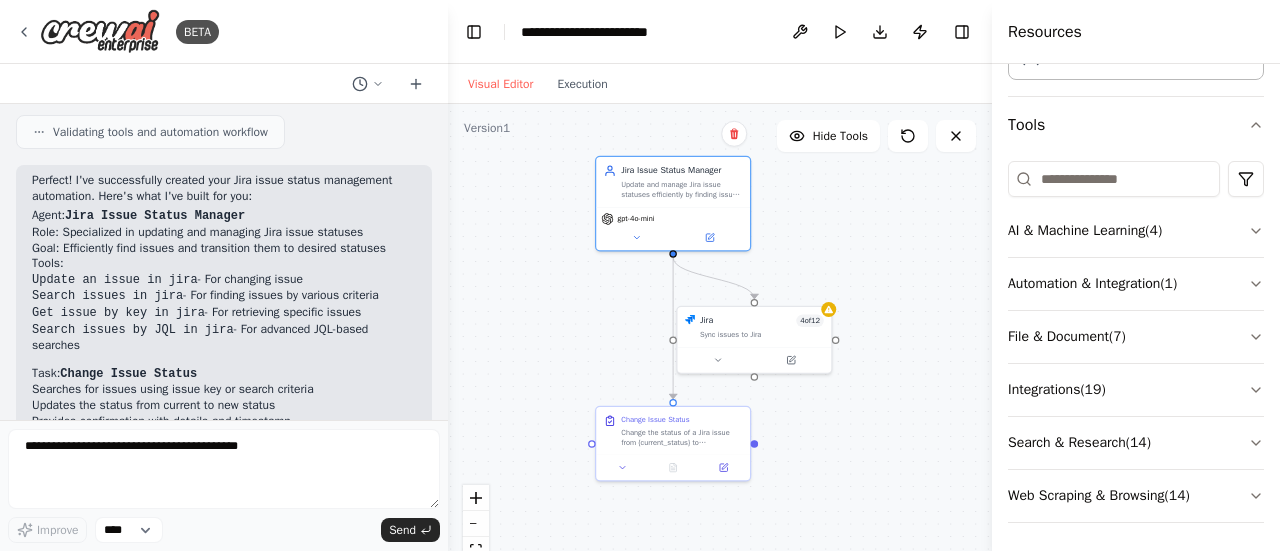 click on "Crew Task Agent Tools AI & Machine Learning  ( 4 ) Automation & Integration  ( 1 ) File & Document  ( 7 ) Integrations  ( 19 ) Search & Research  ( 14 ) Web Scraping & Browsing  ( 14 )" at bounding box center [1136, 307] 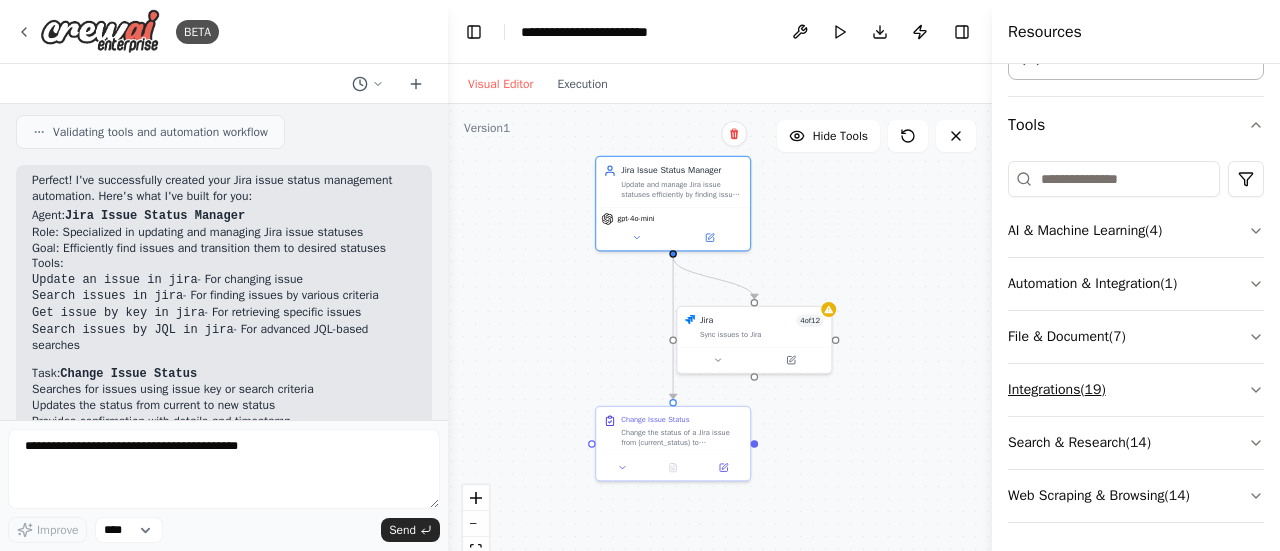 click 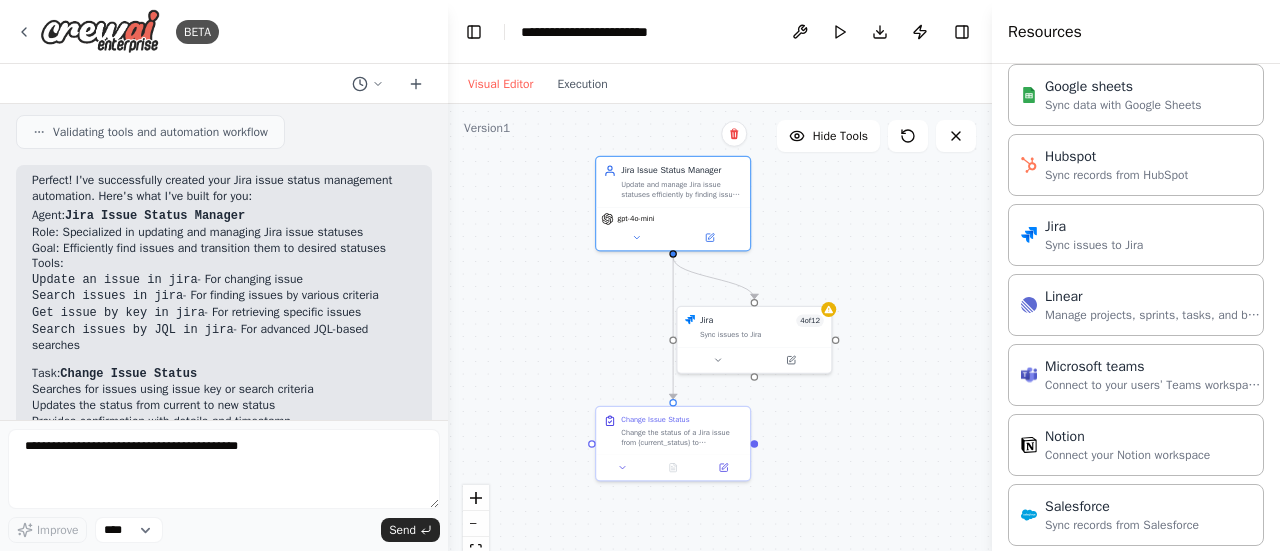 scroll, scrollTop: 1087, scrollLeft: 0, axis: vertical 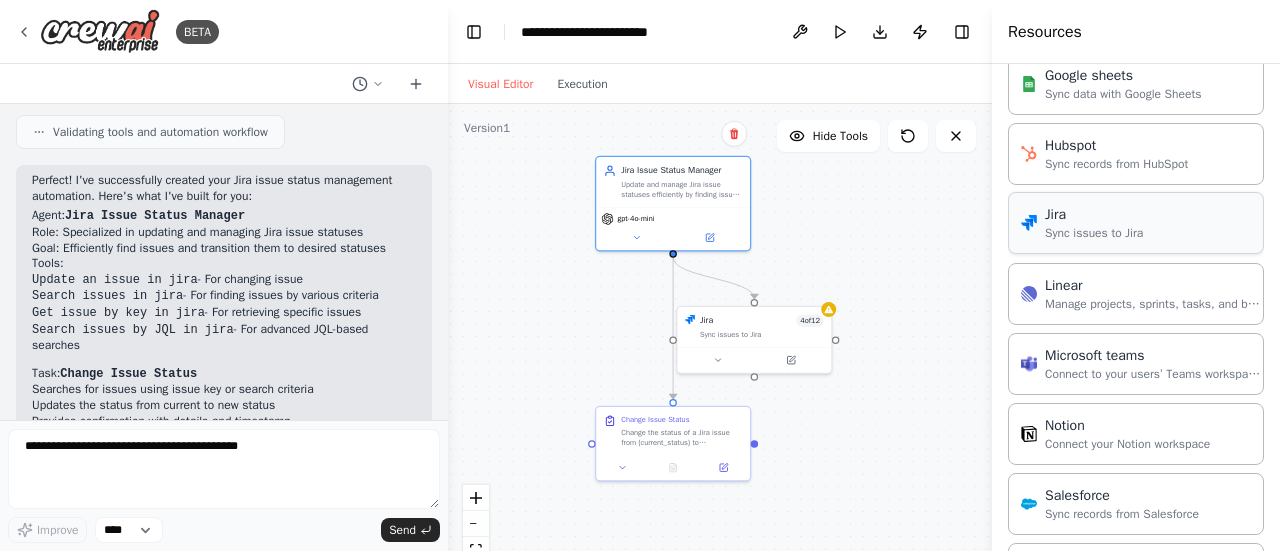 click on "Sync issues to Jira" at bounding box center (1094, 233) 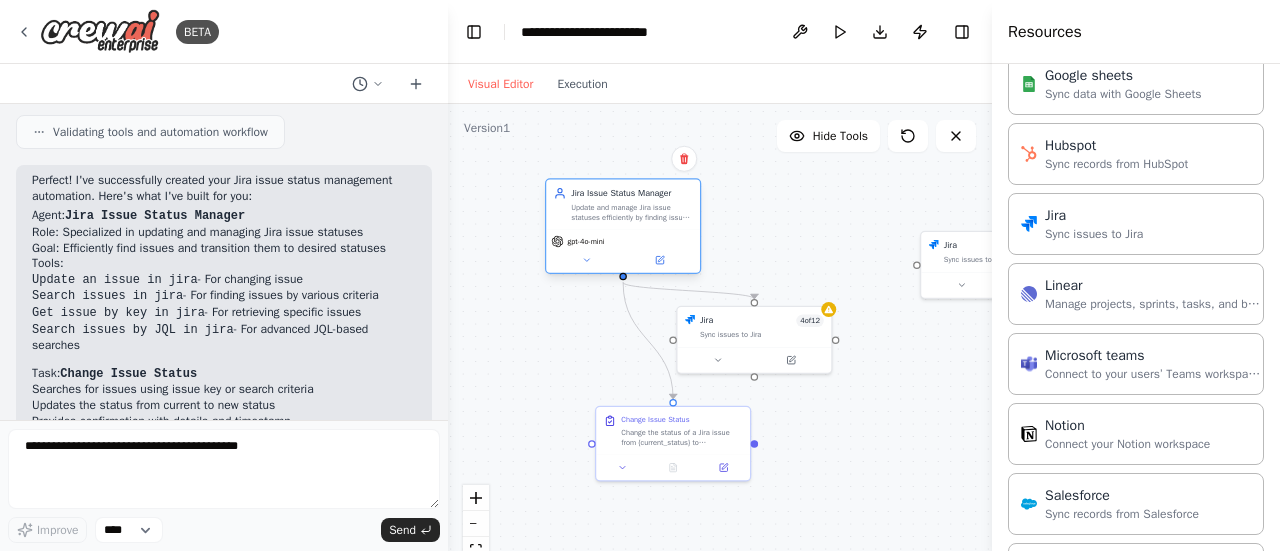 drag, startPoint x: 638, startPoint y: 174, endPoint x: 576, endPoint y: 193, distance: 64.84597 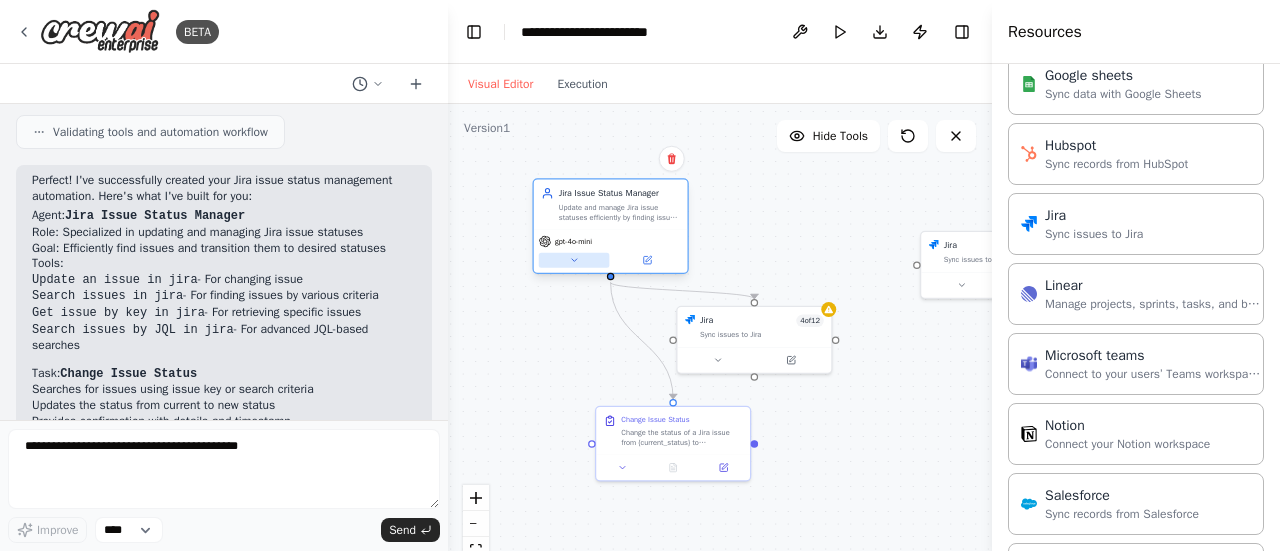click at bounding box center (574, 260) 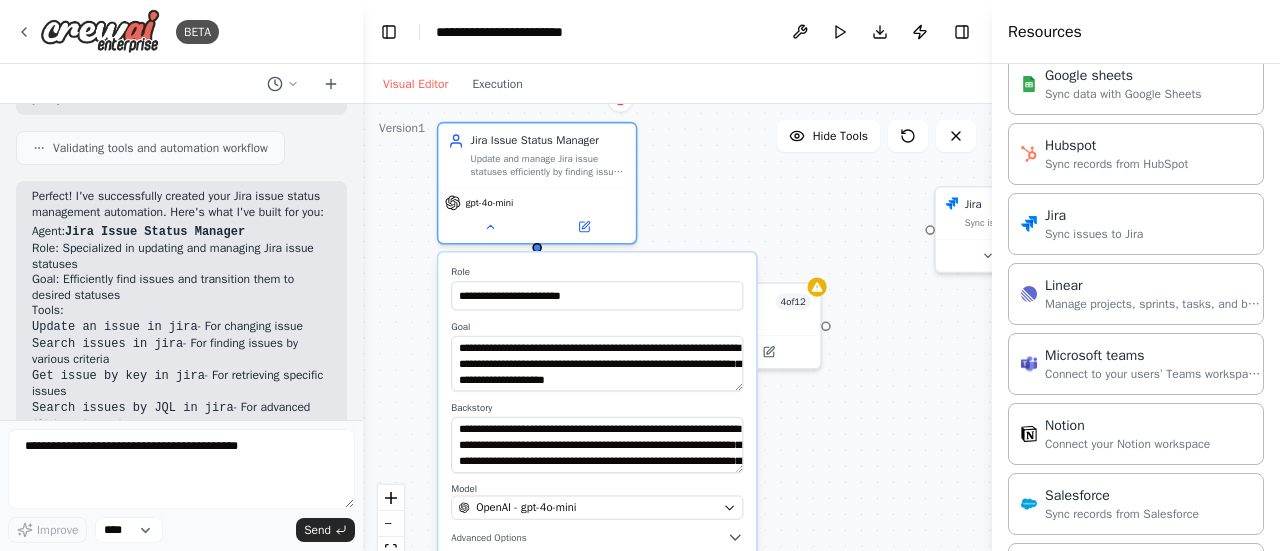 scroll, scrollTop: 1324, scrollLeft: 0, axis: vertical 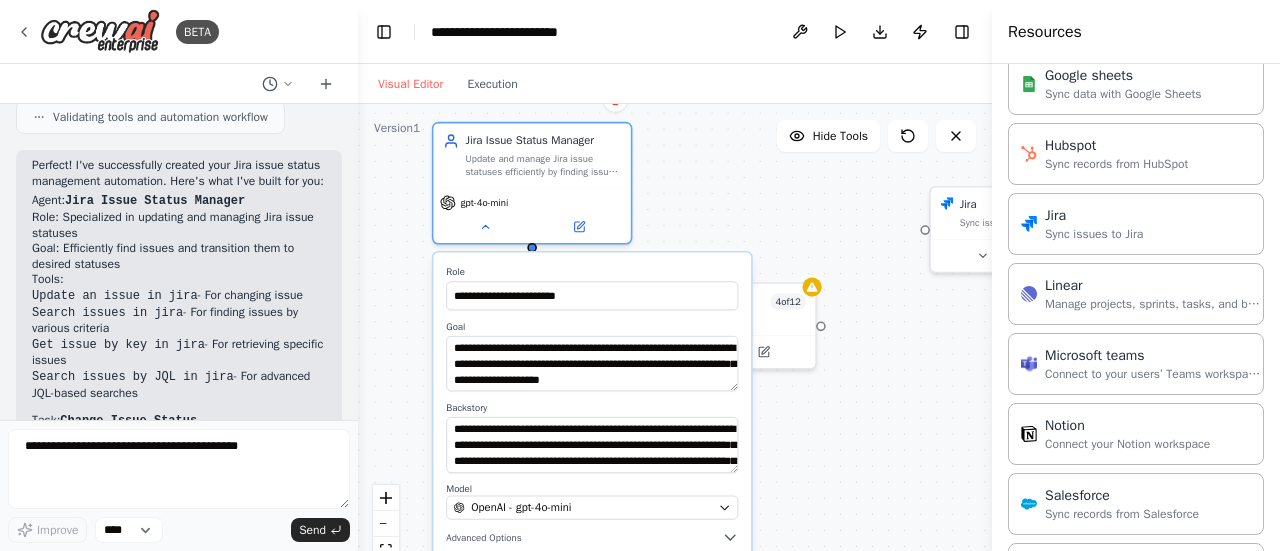 drag, startPoint x: 442, startPoint y: 266, endPoint x: 355, endPoint y: 269, distance: 87.05171 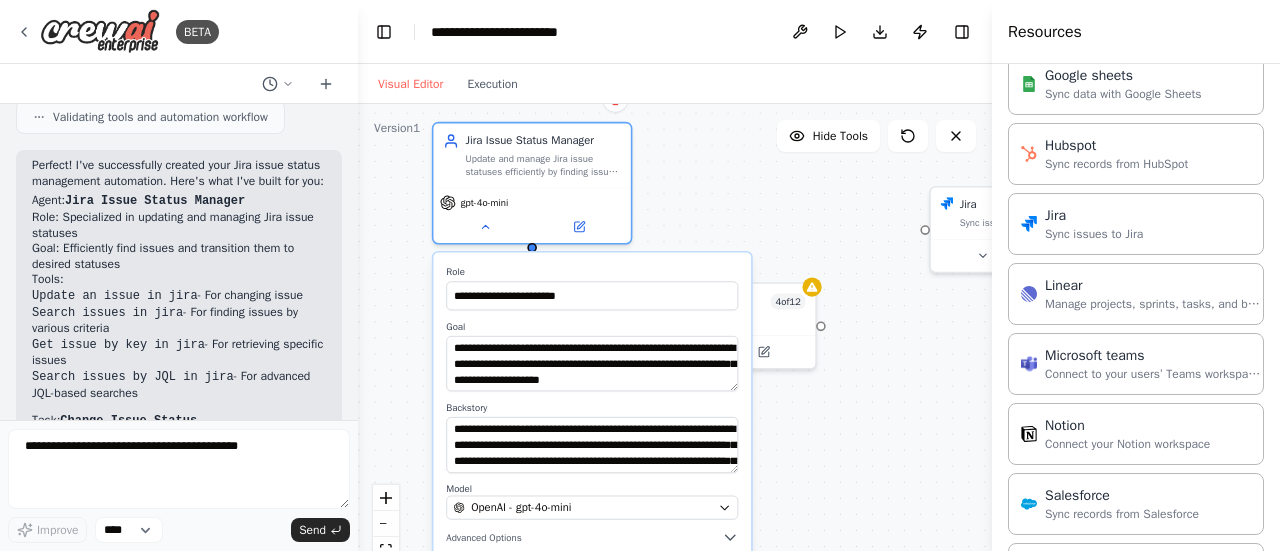 click on "BETA i want to build agent to change the jira issue status 07:53 PM ▶ Thought process I'll help you build an agent that can change Jira issue status. Let me first search for available Jira tools to see what integrations we have. 07:53 PM Searching tool Jira I can see we have Jira tools available, but I don't see a specific tool for changing issue status. Let me check what other tools are available that might help with updating Jira issues. 07:54 PM Searching tool update Let me search more broadly for Jira-related tools or issue management tools: 07:54 PM Perfect! I can see there are several Jira tools available, including one specifically for updating issues:  JIRA_UPDATE_ISSUE . Let me create an agent that can handle changing Jira issue status using the appropriate tools. 07:54 PM Creating Jira Issue Status Manager agent with the following tools: Update an issue in jira Now I'll add some additional Jira tools to help the agent search for and retrieve issues before updating them: 07:54 PM 07:54 PM 07:54 PM" at bounding box center [640, 275] 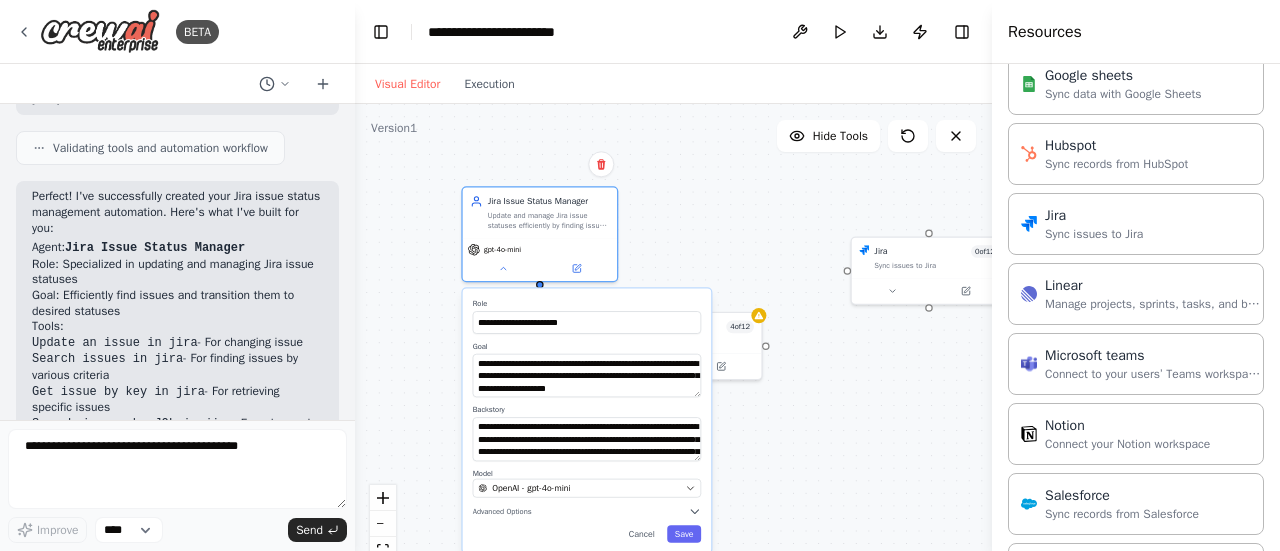 click on "**********" at bounding box center (587, 421) 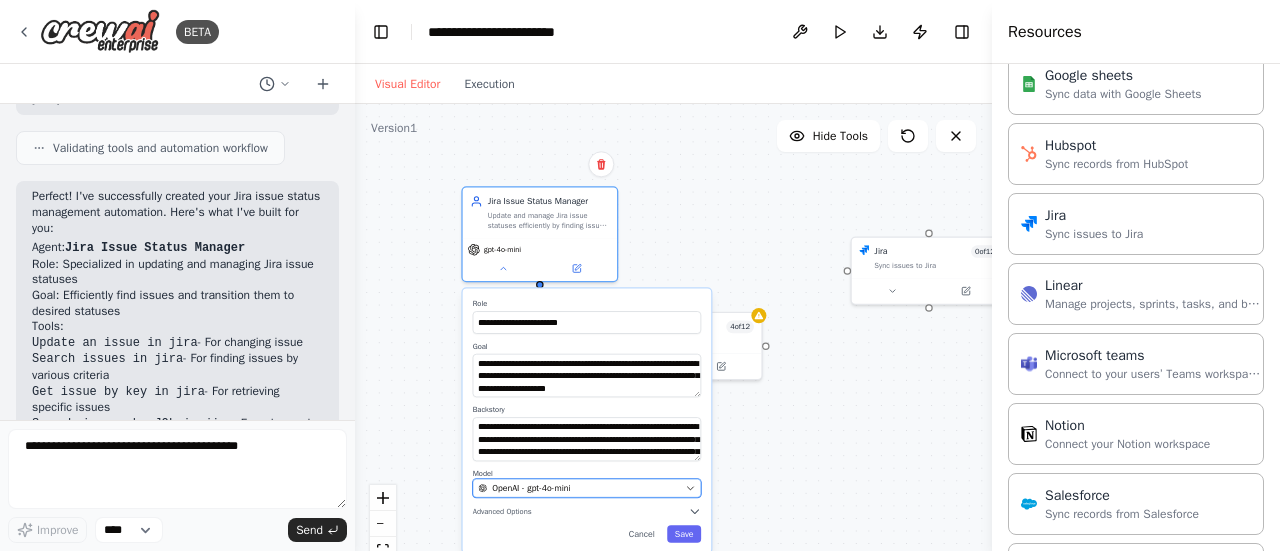 click on "OpenAI - gpt-4o-mini" at bounding box center [587, 488] 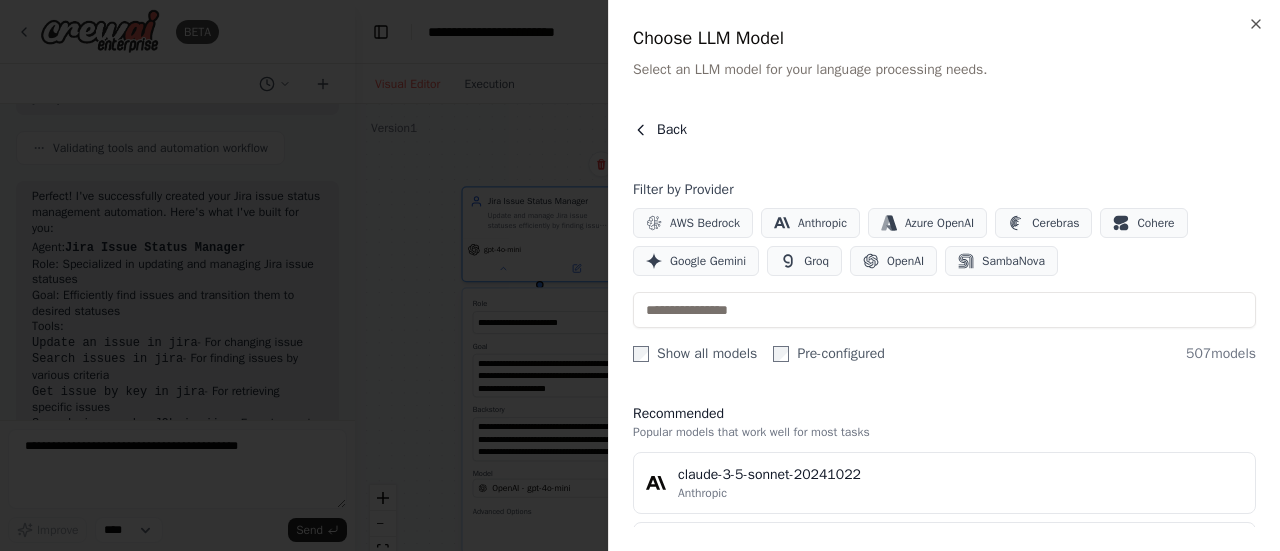 click on "Back" at bounding box center (660, 130) 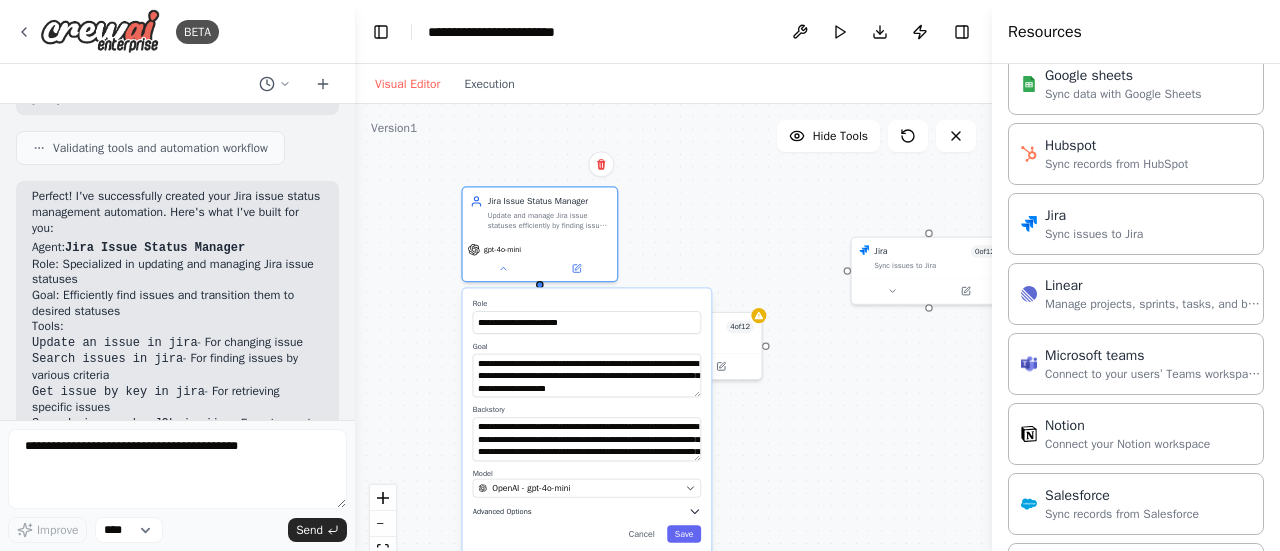 click 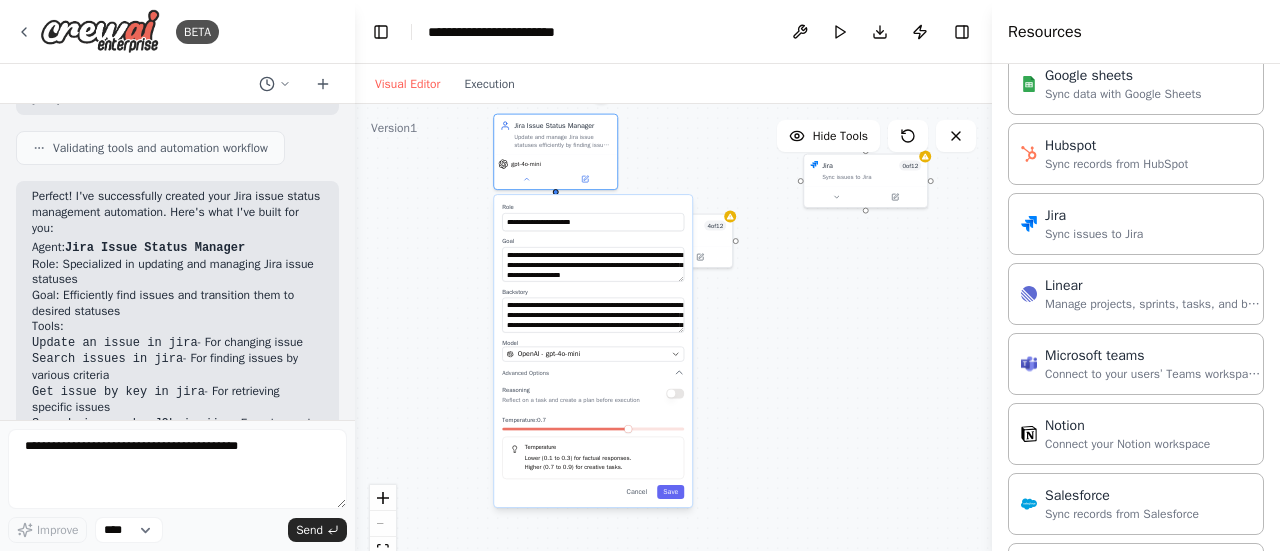drag, startPoint x: 668, startPoint y: 298, endPoint x: 668, endPoint y: 167, distance: 131 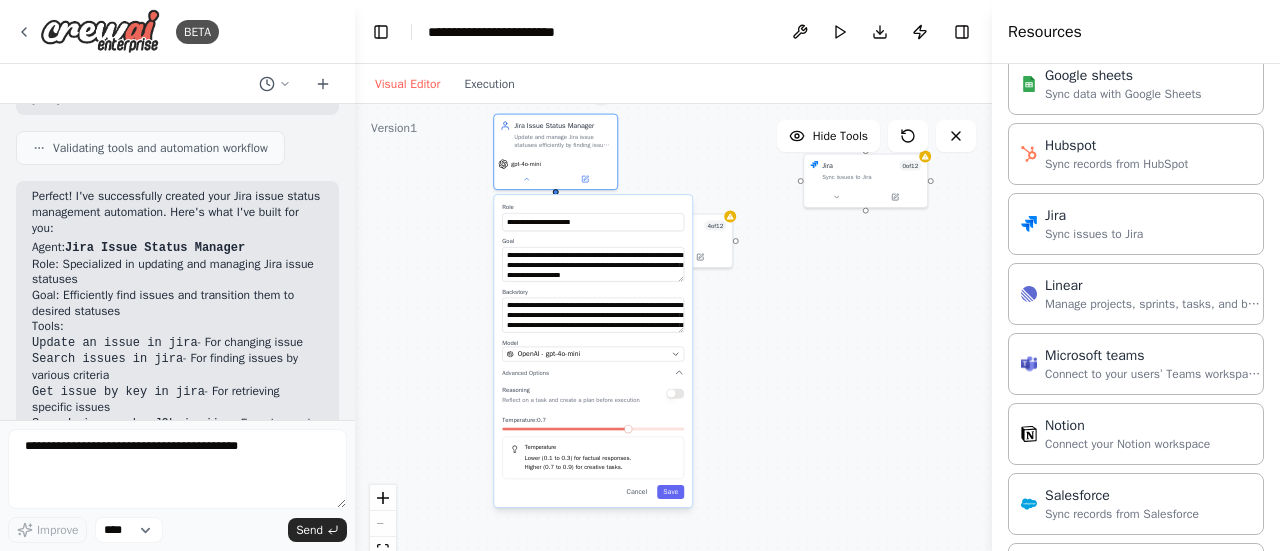 click on "**********" at bounding box center (673, 354) 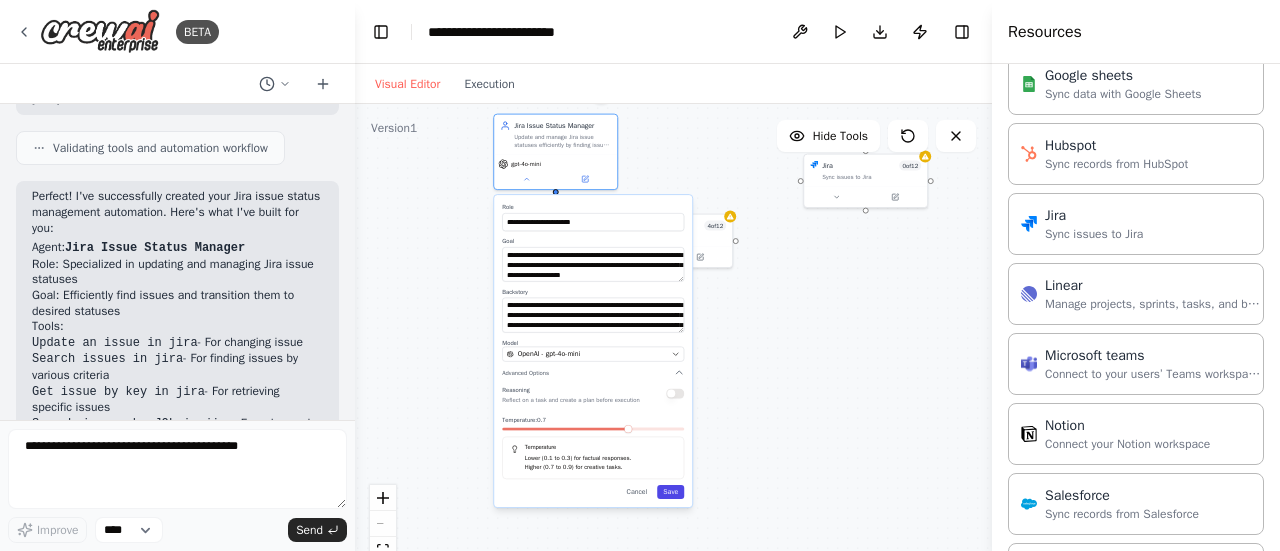 click on "Save" at bounding box center (670, 492) 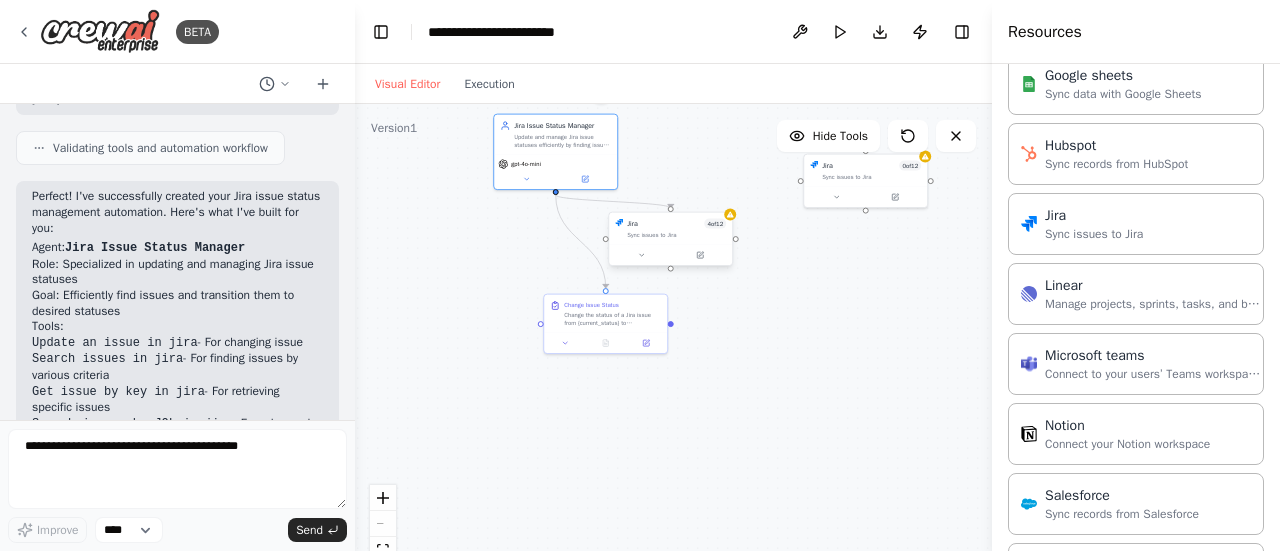 click on "Sync issues to Jira" at bounding box center (676, 235) 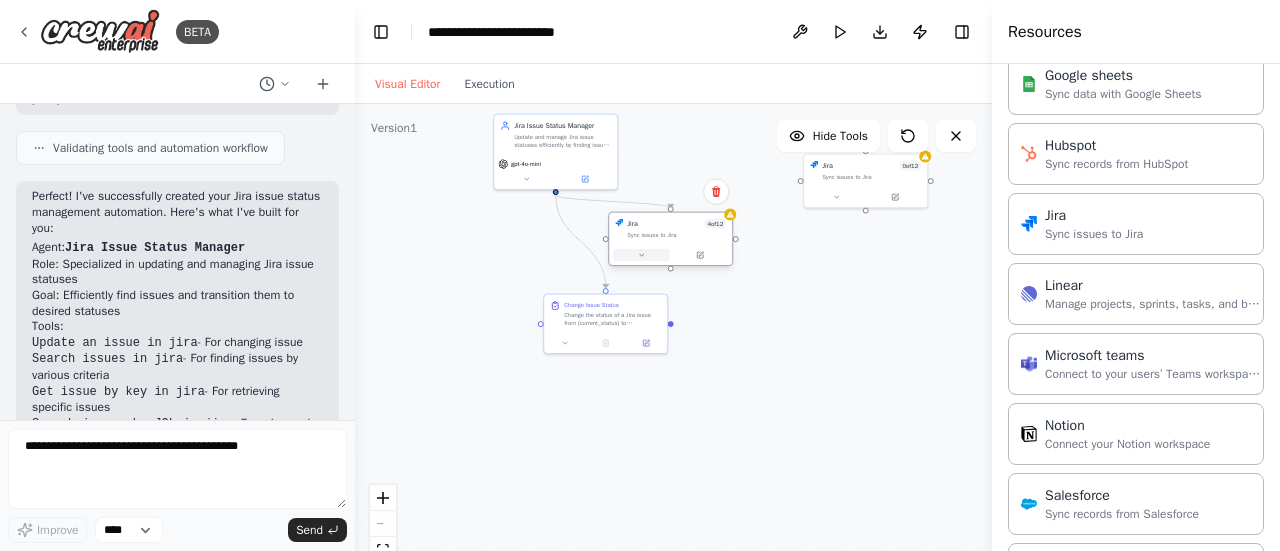 click 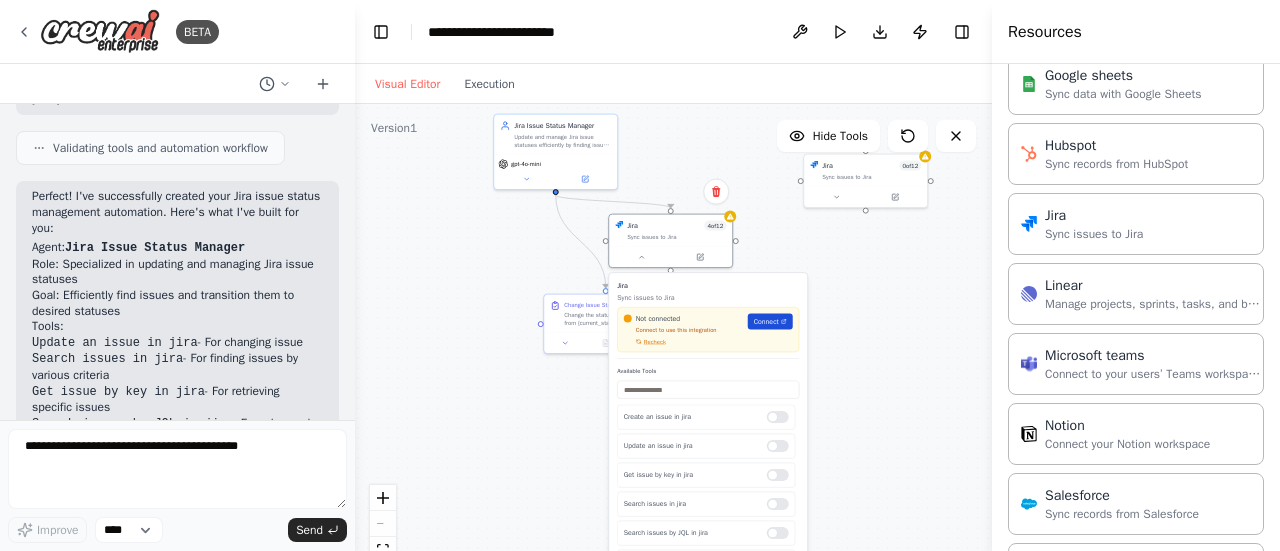 click on "Connect" at bounding box center [770, 322] 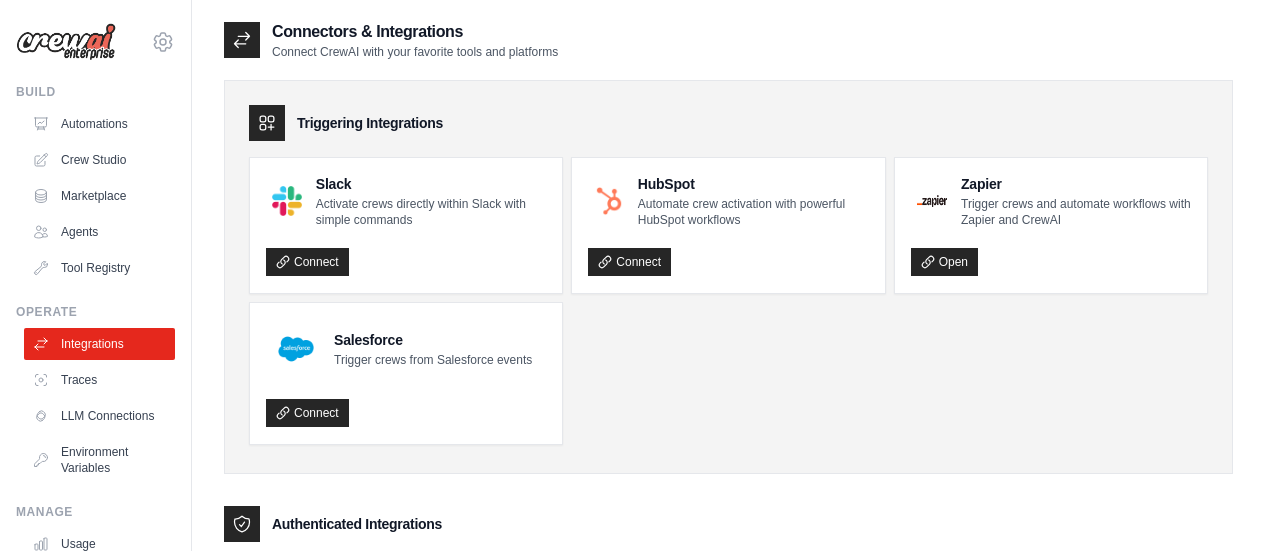 scroll, scrollTop: 0, scrollLeft: 0, axis: both 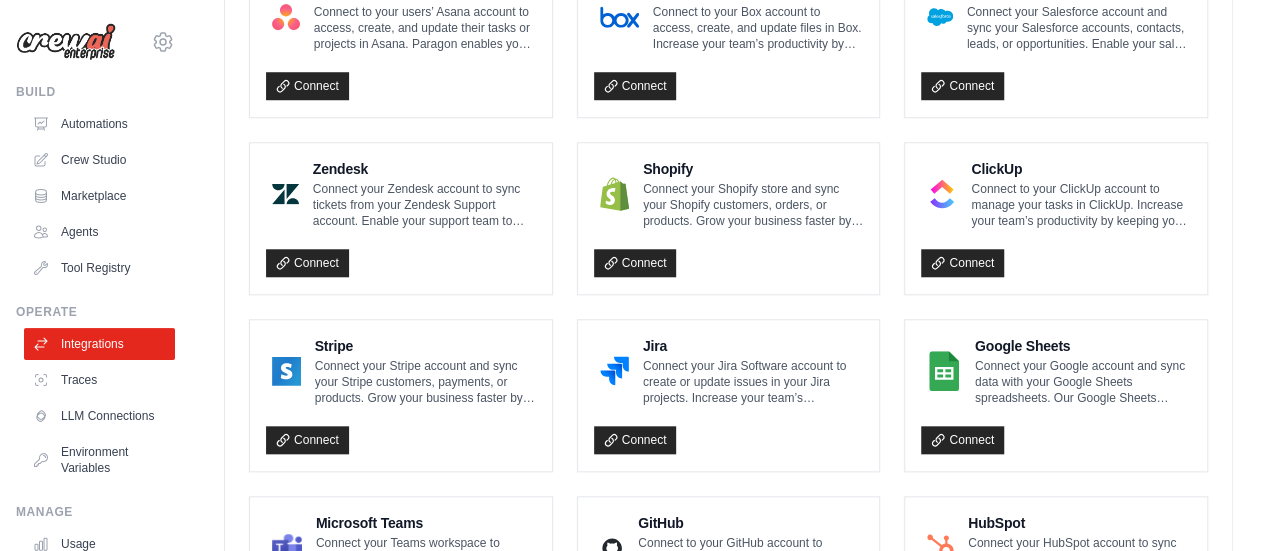 click on "Jira" at bounding box center [753, 346] 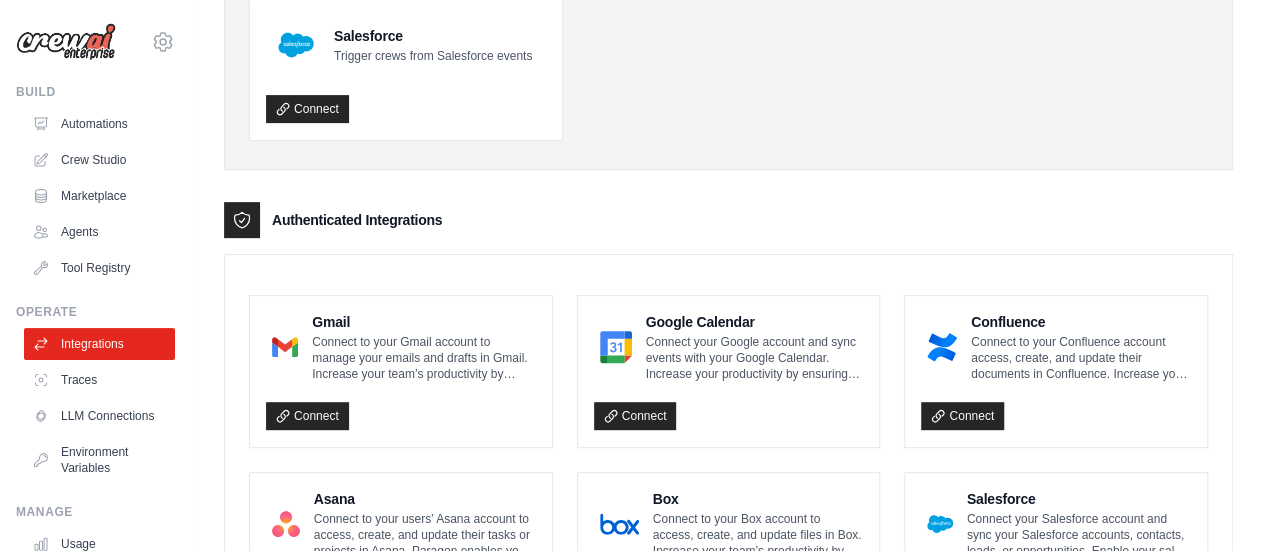 scroll, scrollTop: 306, scrollLeft: 0, axis: vertical 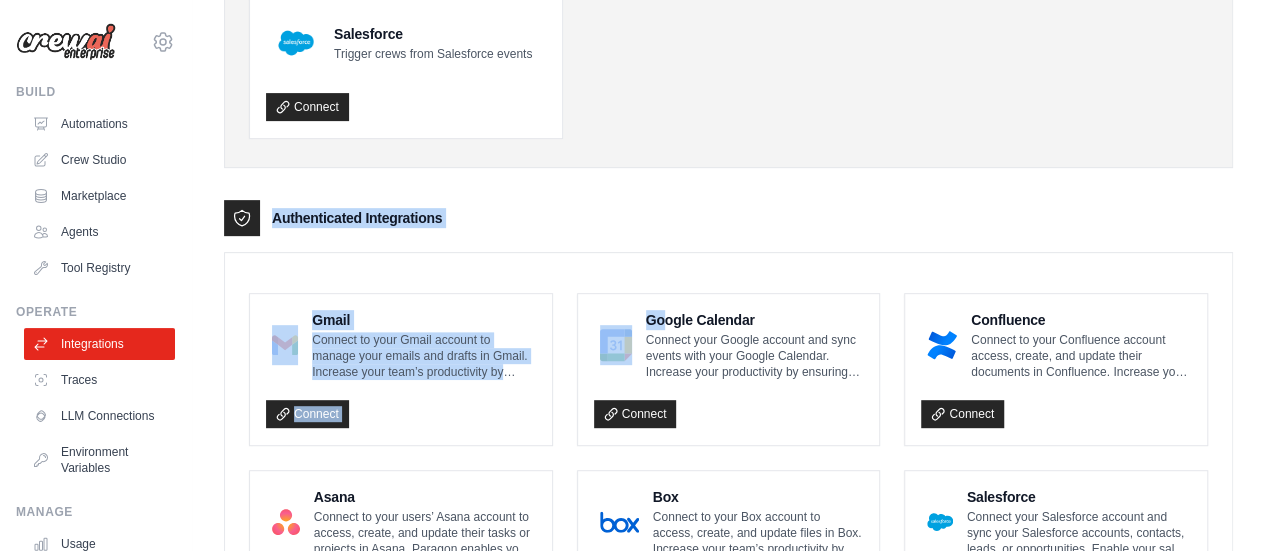 drag, startPoint x: 662, startPoint y: 321, endPoint x: 657, endPoint y: 135, distance: 186.0672 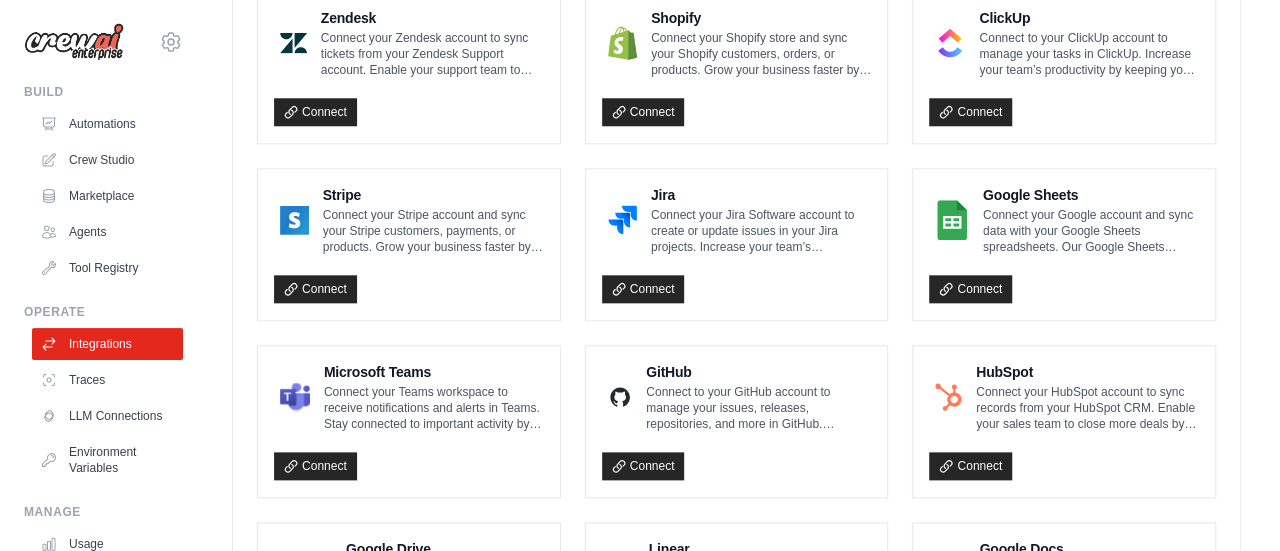 scroll, scrollTop: 963, scrollLeft: 0, axis: vertical 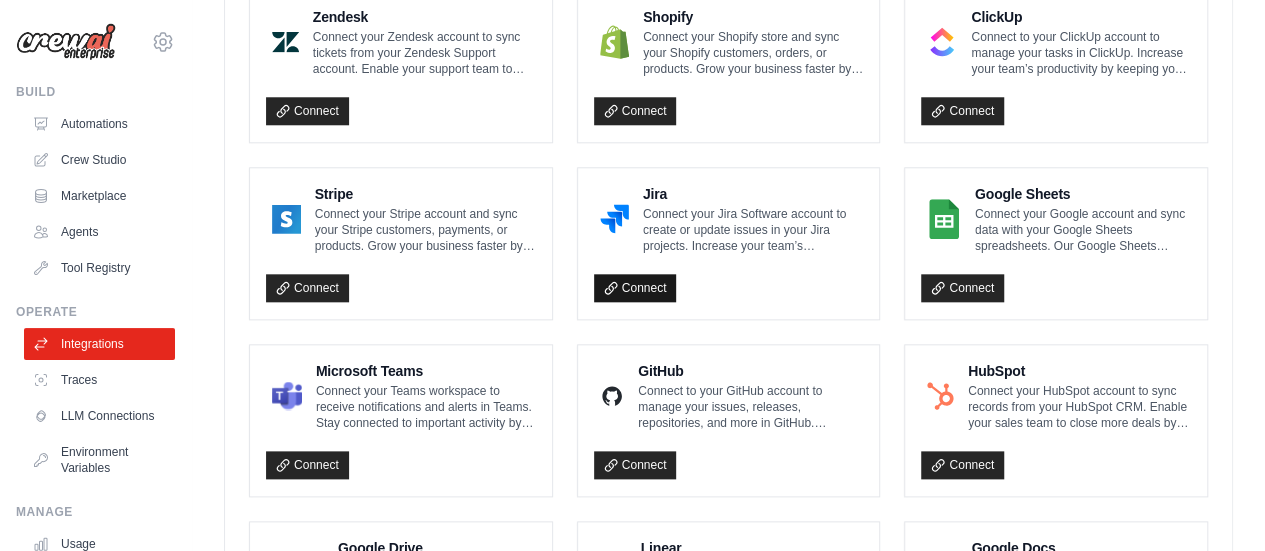 click on "Connect" at bounding box center [635, 288] 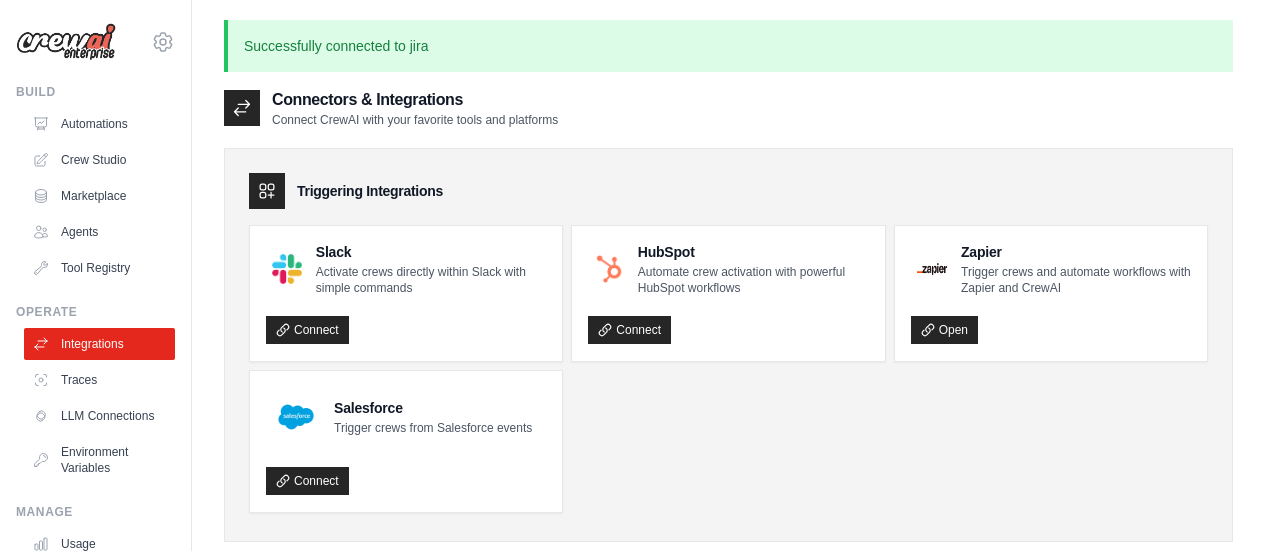 scroll, scrollTop: 1031, scrollLeft: 0, axis: vertical 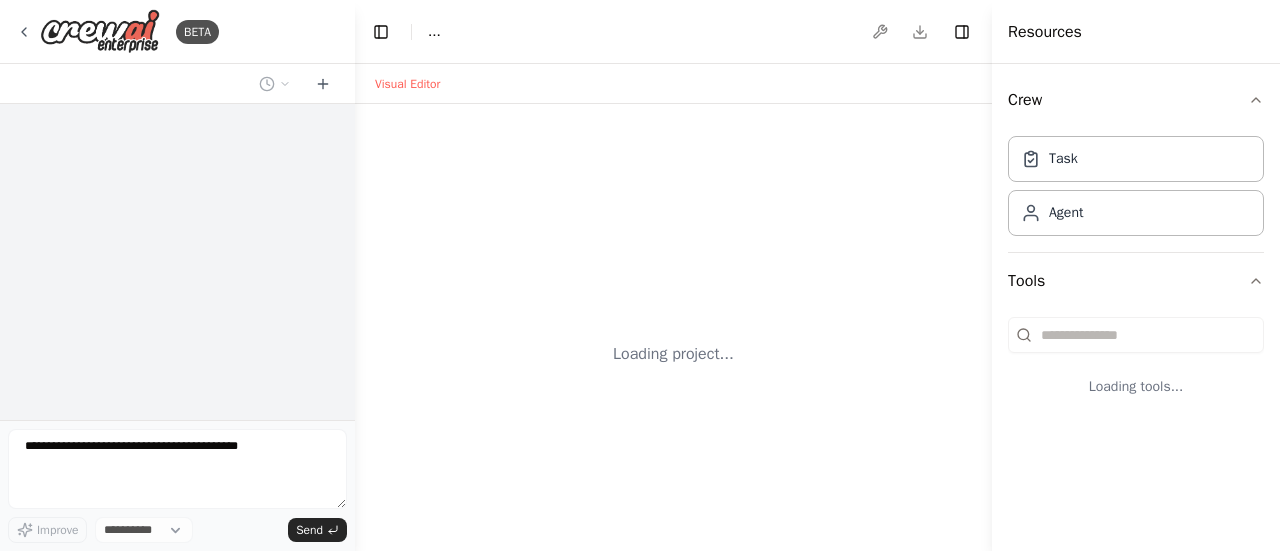 select on "****" 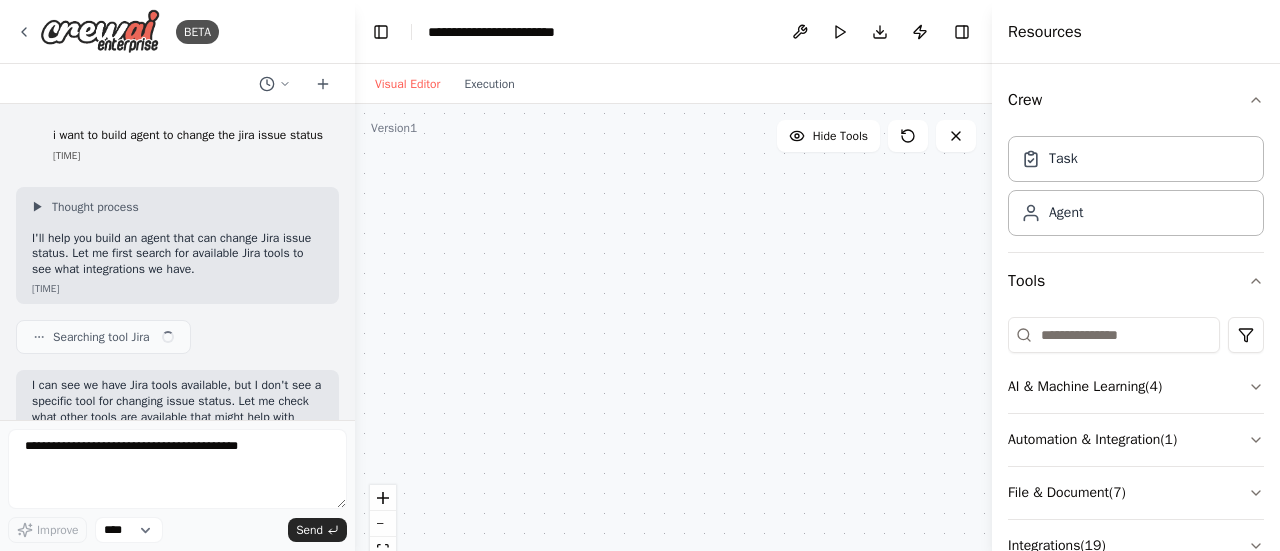 scroll, scrollTop: 0, scrollLeft: 0, axis: both 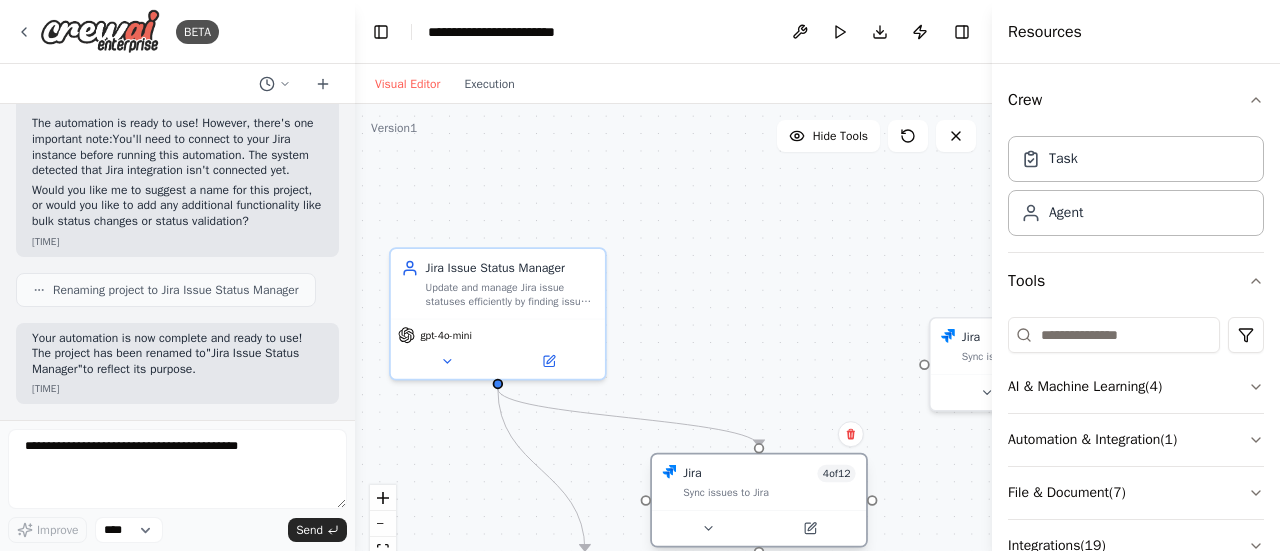 drag, startPoint x: 652, startPoint y: 450, endPoint x: 716, endPoint y: 487, distance: 73.92564 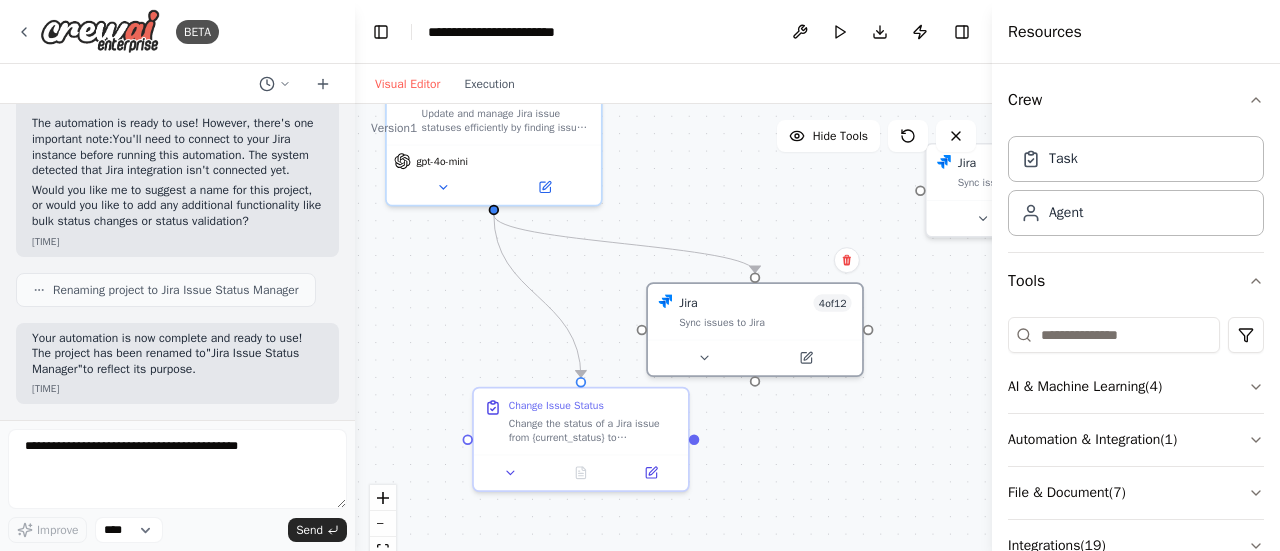 drag, startPoint x: 700, startPoint y: 337, endPoint x: 696, endPoint y: 163, distance: 174.04597 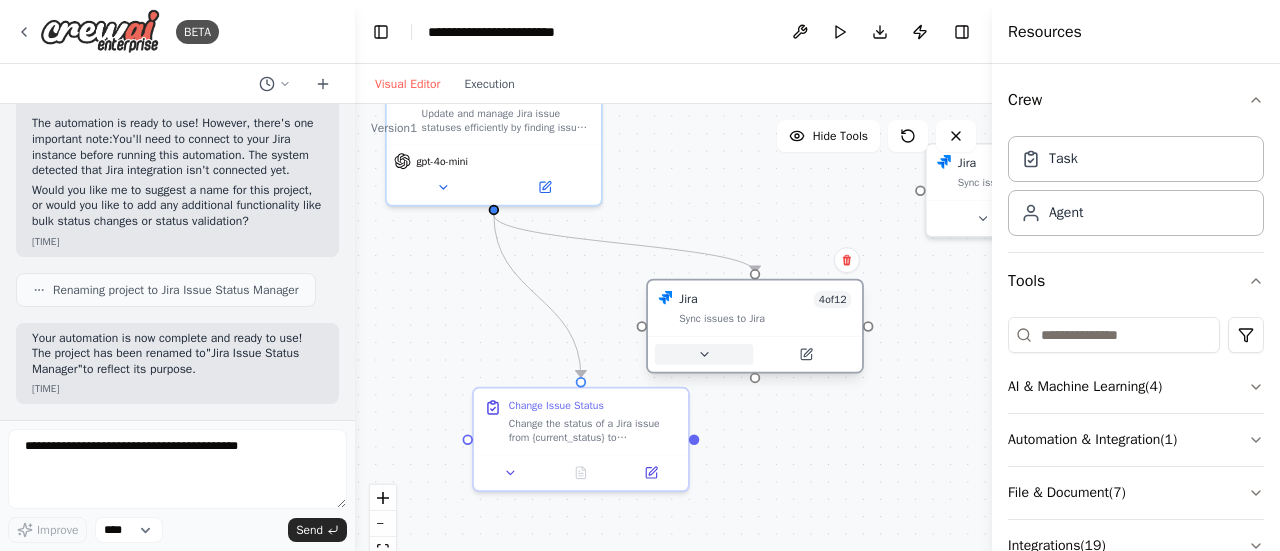 click 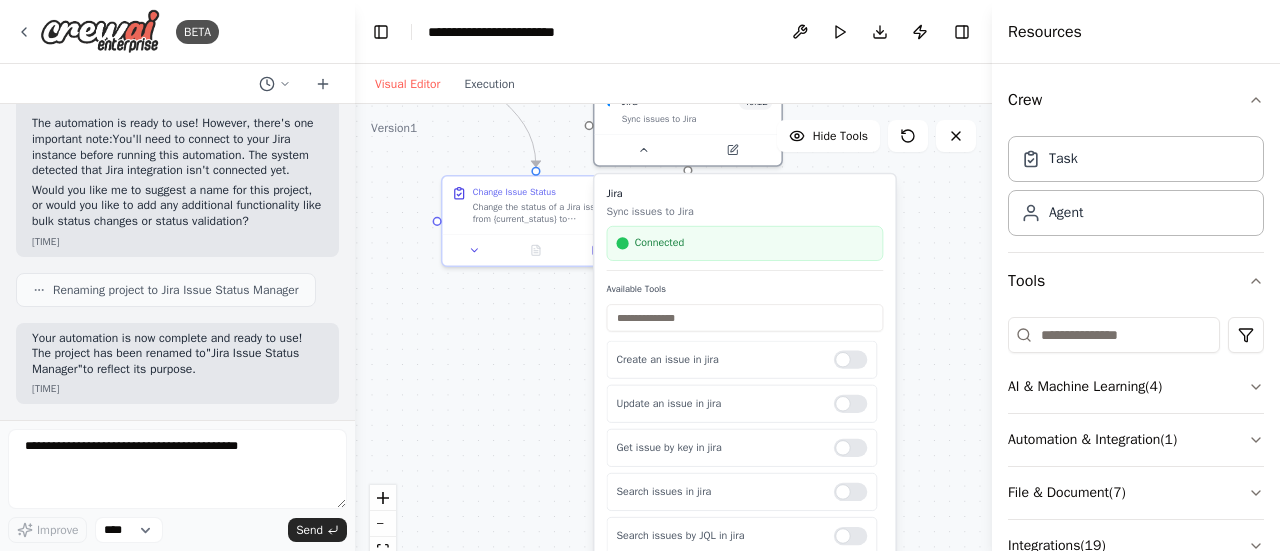 drag, startPoint x: 602, startPoint y: 315, endPoint x: 556, endPoint y: 113, distance: 207.17143 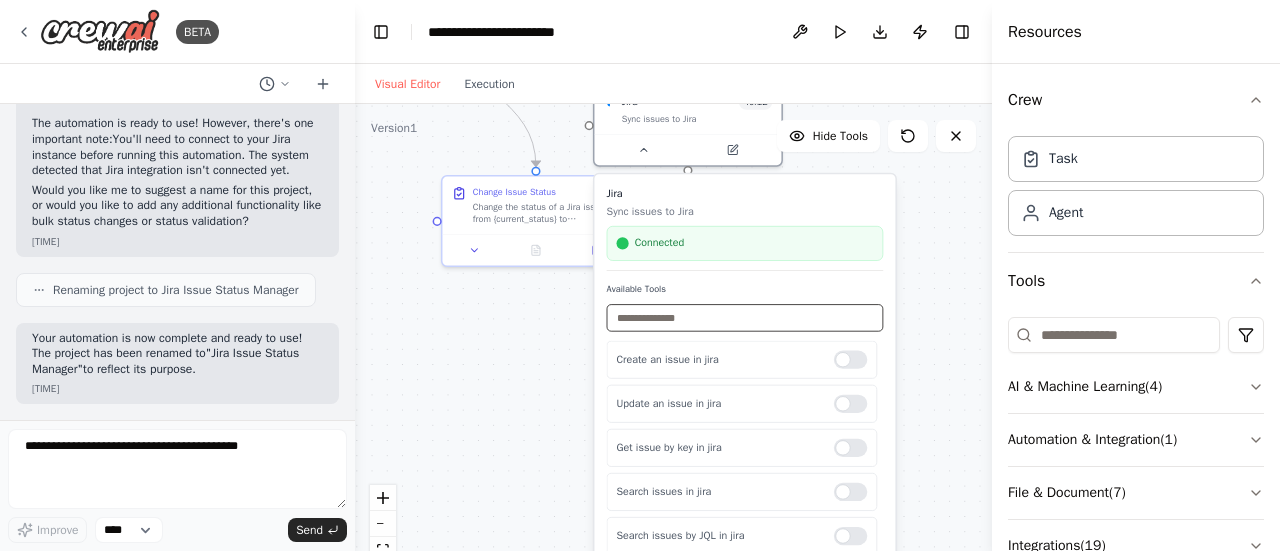 click at bounding box center [745, 317] 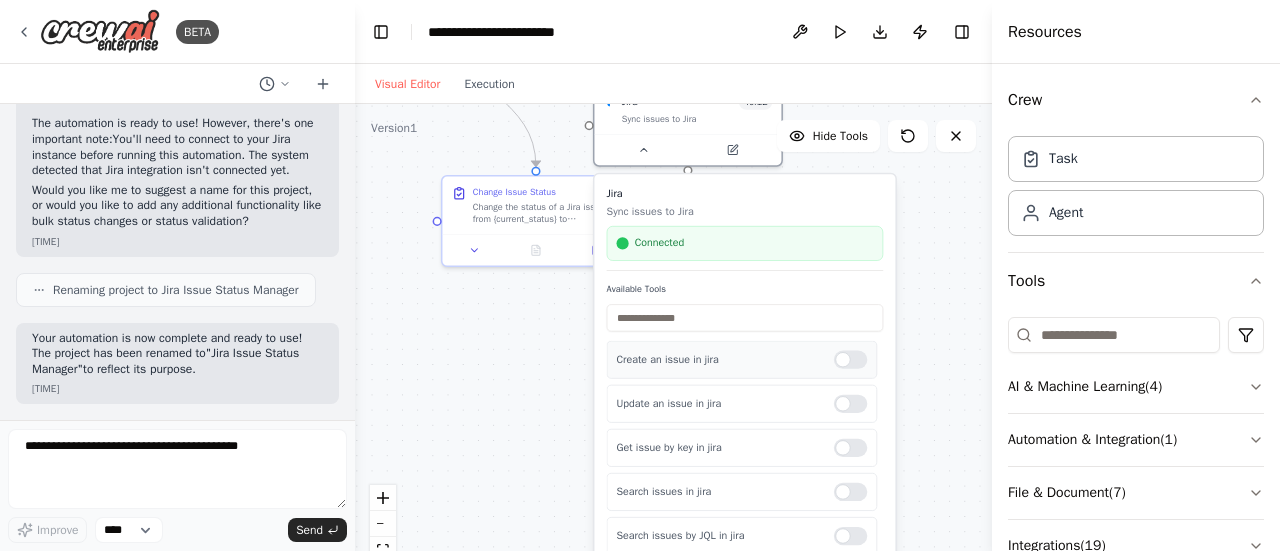 click at bounding box center (850, 360) 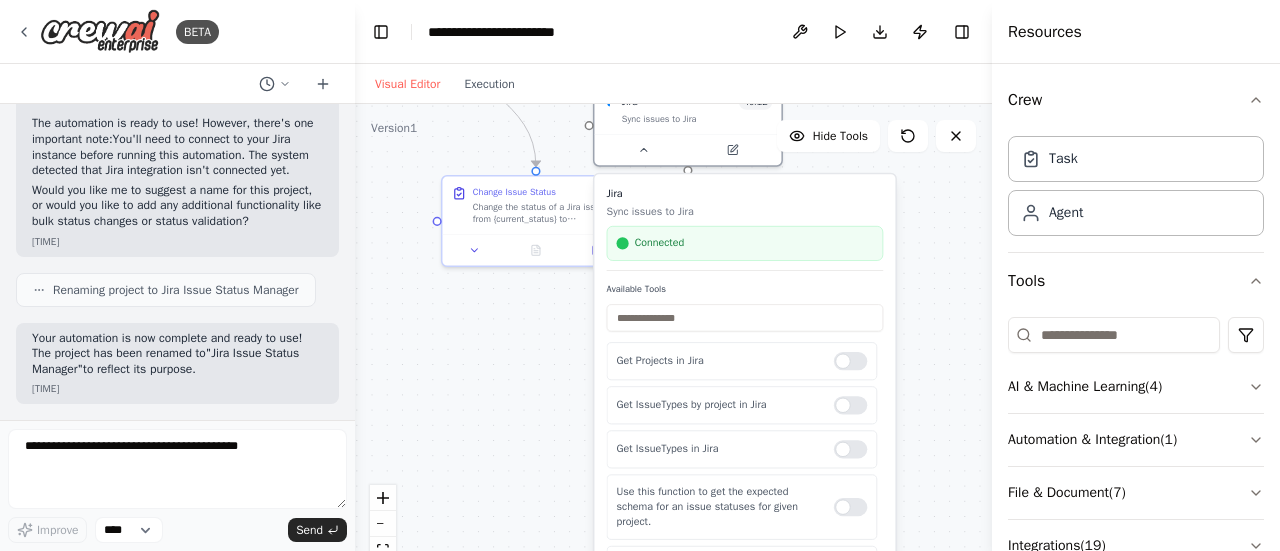 scroll, scrollTop: 604, scrollLeft: 0, axis: vertical 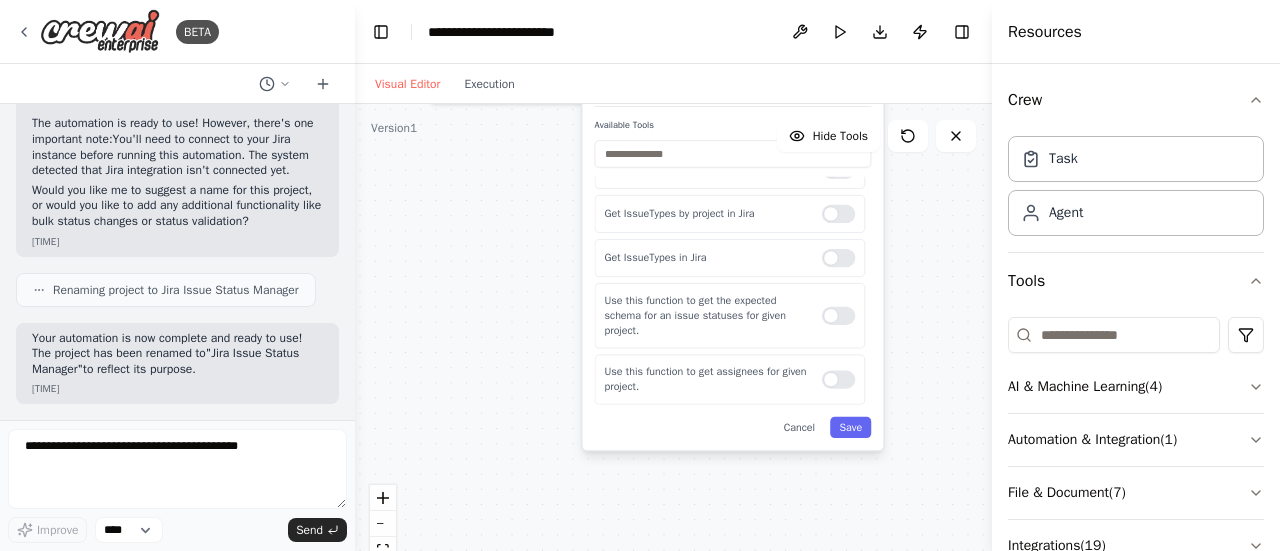drag, startPoint x: 520, startPoint y: 476, endPoint x: 508, endPoint y: 312, distance: 164.43843 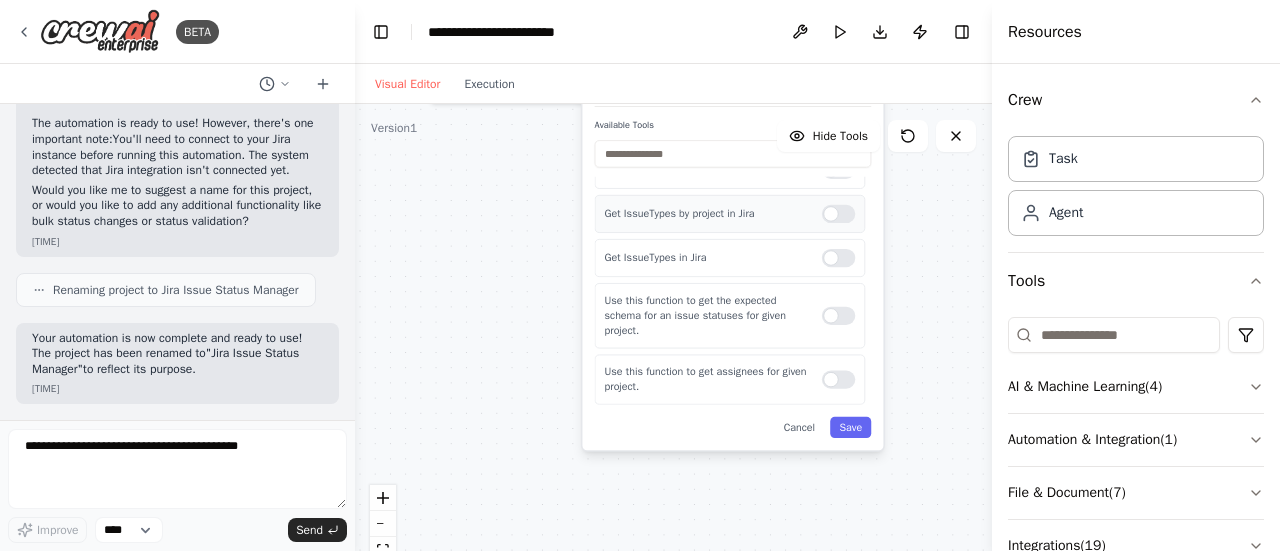 click on "Get IssueTypes by project in Jira" at bounding box center (730, 214) 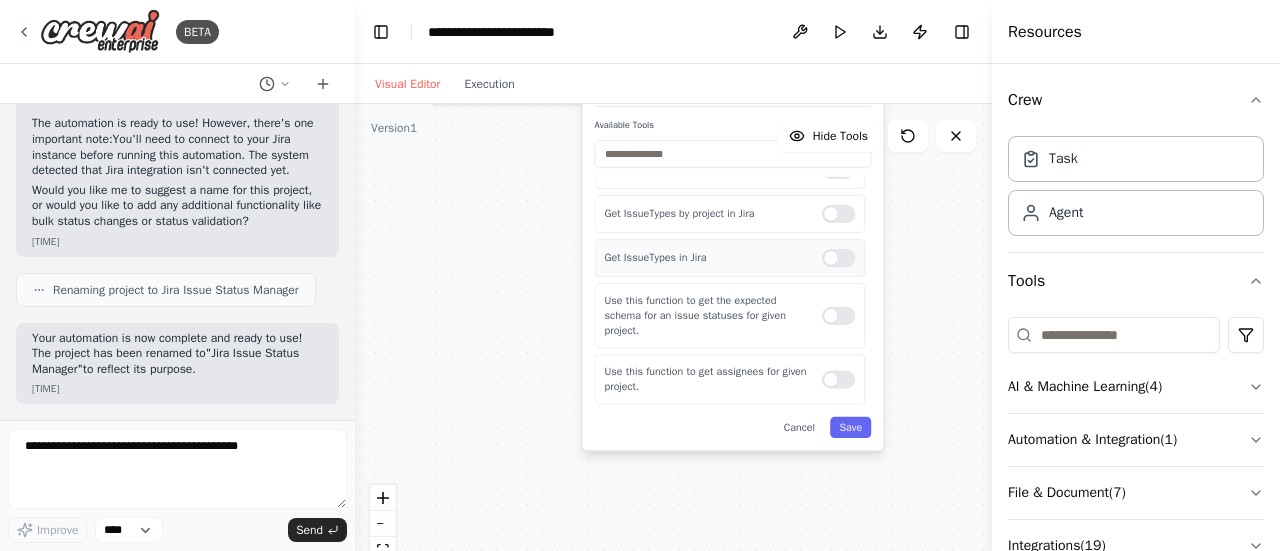 click on "Get IssueTypes in Jira" at bounding box center [730, 258] 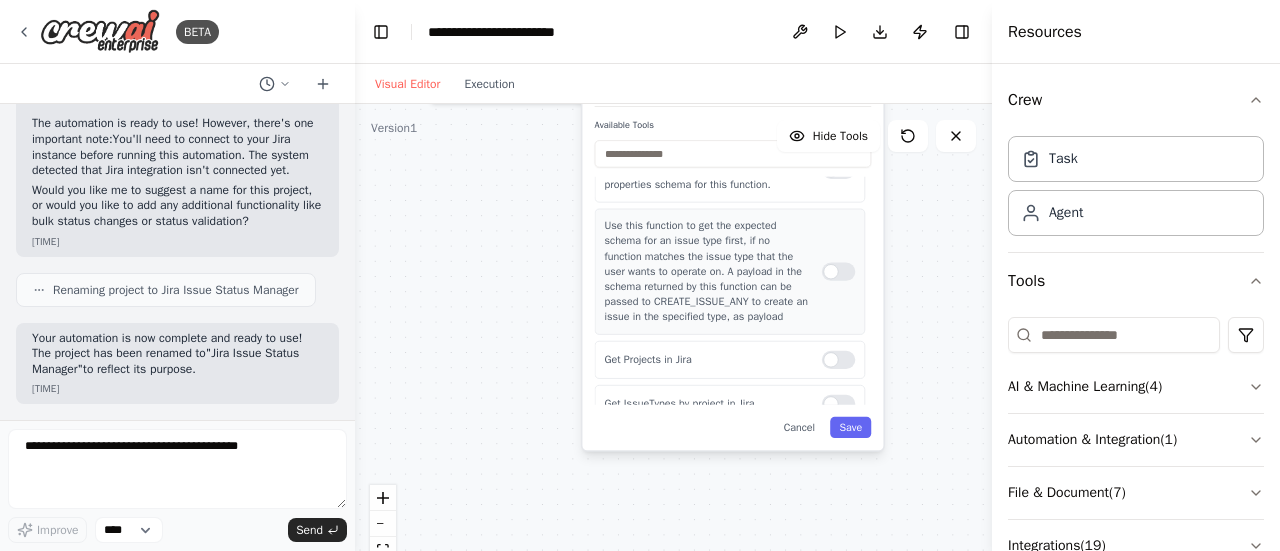 scroll, scrollTop: 343, scrollLeft: 0, axis: vertical 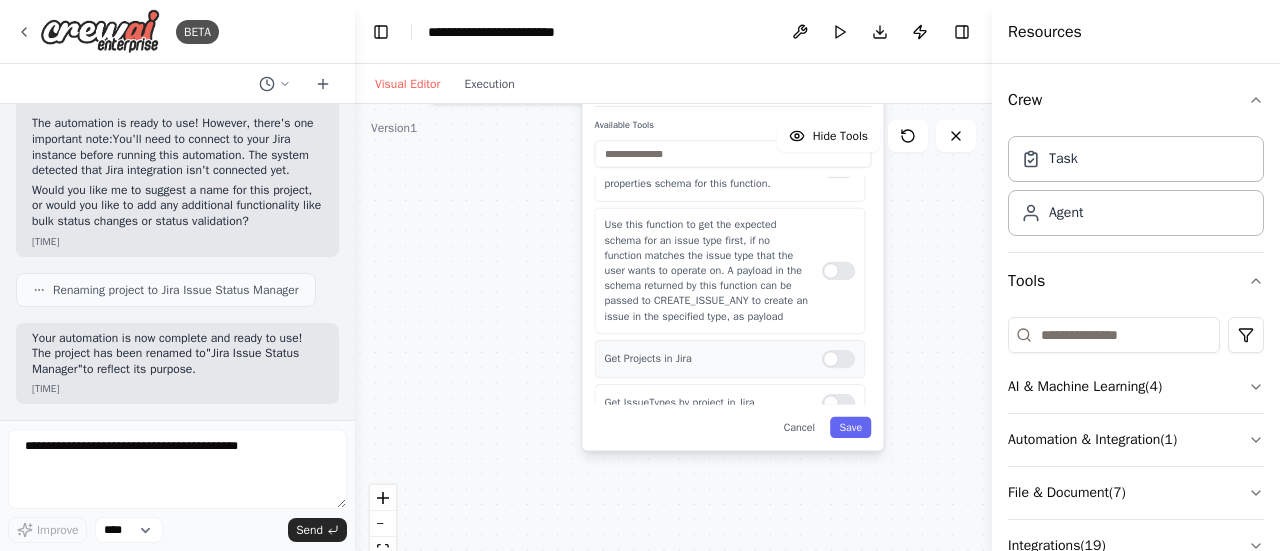click at bounding box center [838, 359] 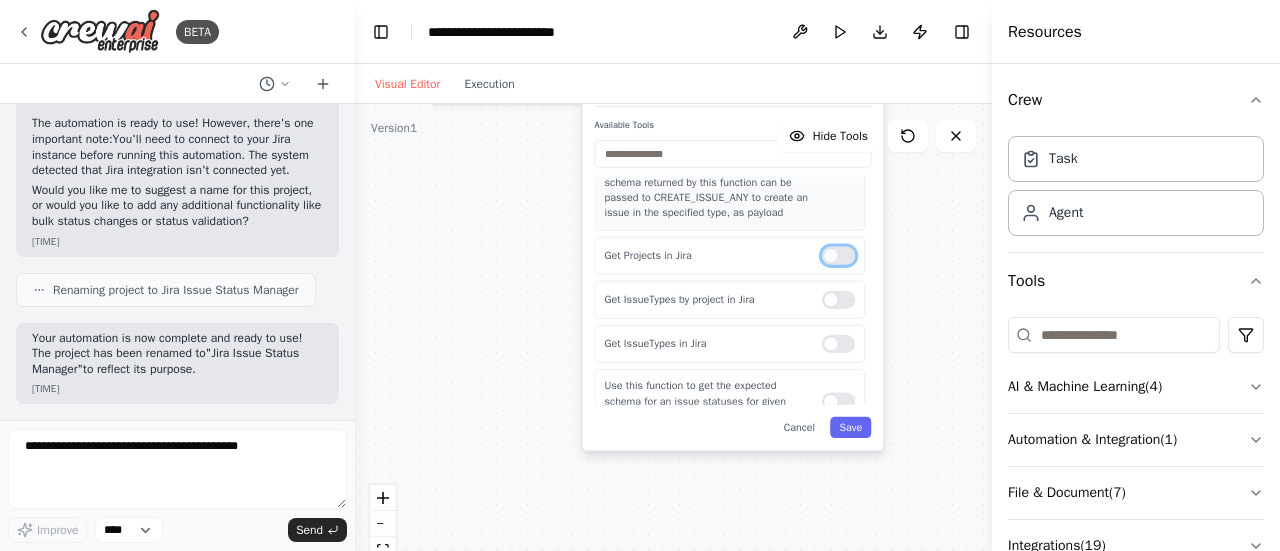 scroll, scrollTop: 482, scrollLeft: 0, axis: vertical 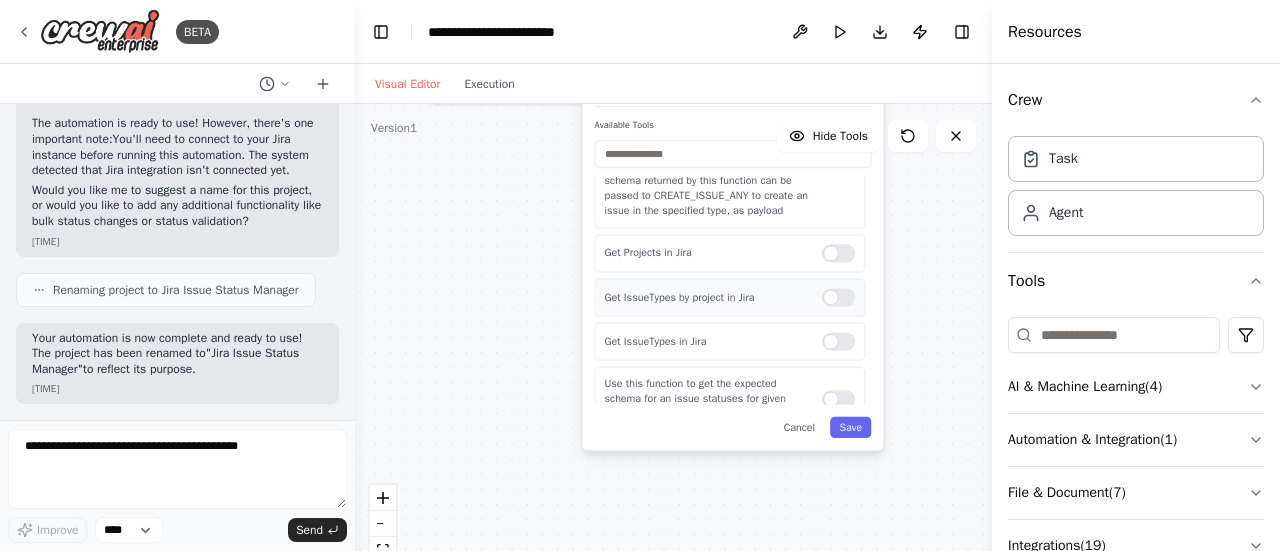 click at bounding box center [838, 297] 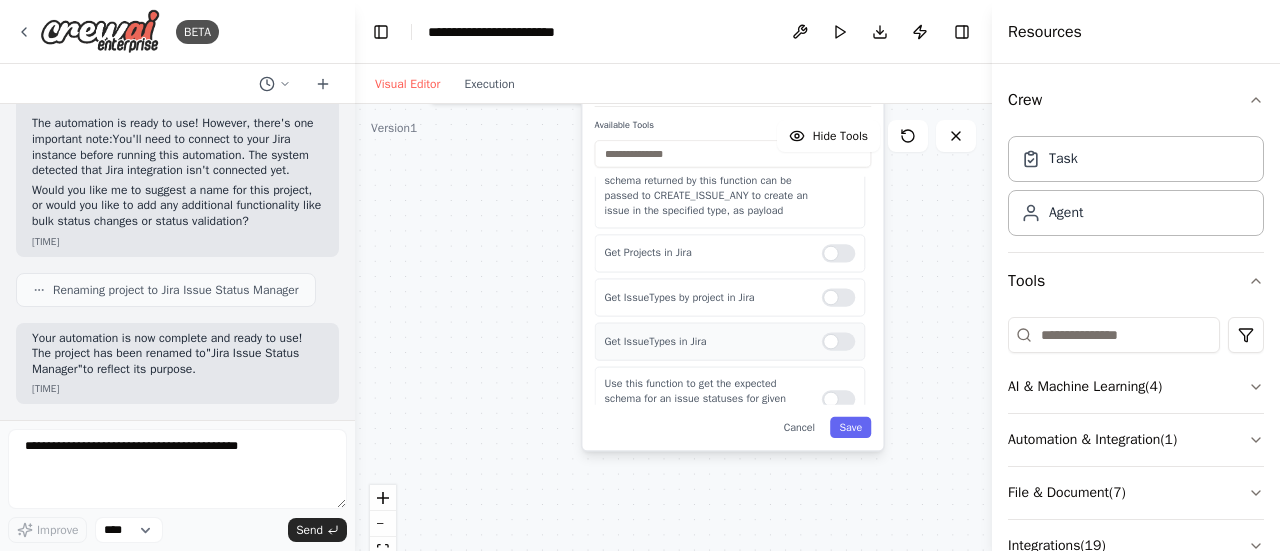 click on "Get IssueTypes in Jira" at bounding box center [730, 342] 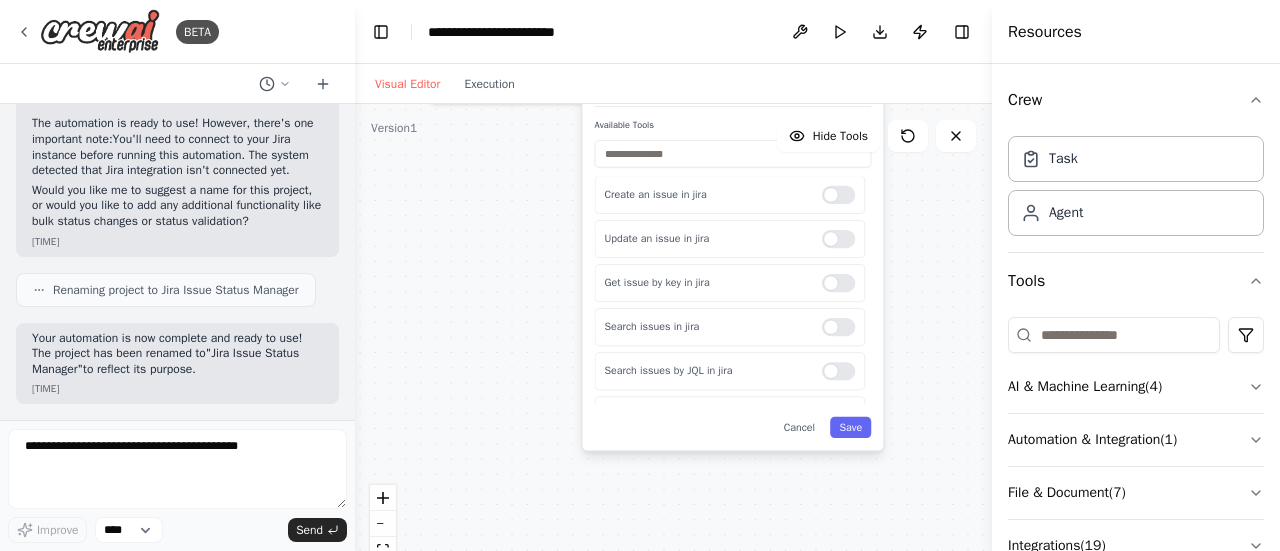 scroll, scrollTop: 0, scrollLeft: 0, axis: both 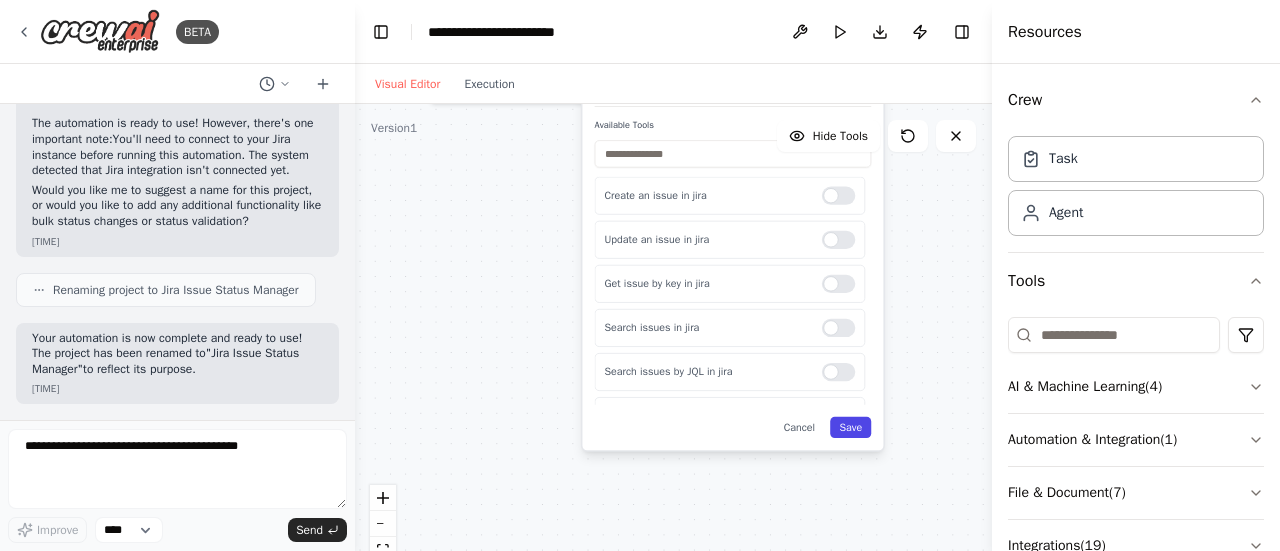 click on "Save" at bounding box center (850, 427) 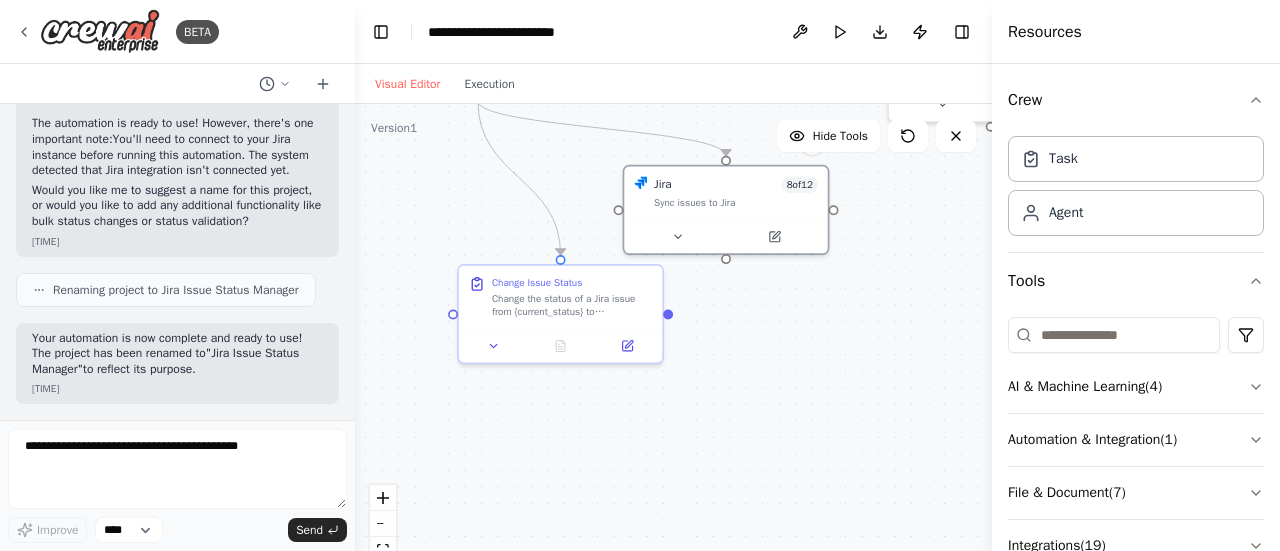 drag, startPoint x: 581, startPoint y: 313, endPoint x: 615, endPoint y: 597, distance: 286.02798 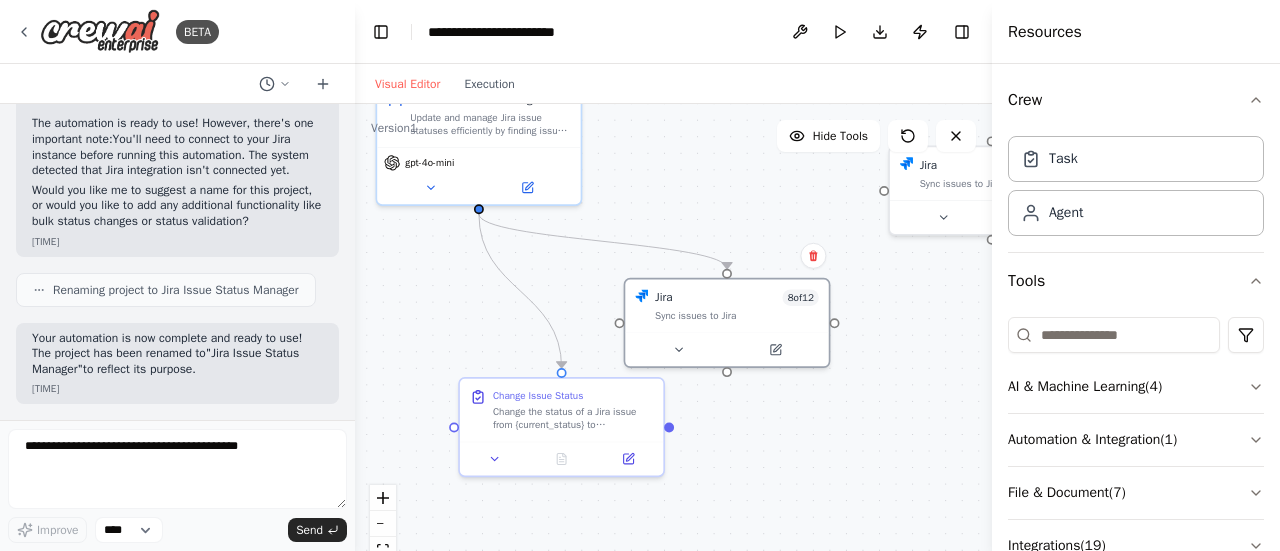 drag, startPoint x: 776, startPoint y: 353, endPoint x: 778, endPoint y: 467, distance: 114.01754 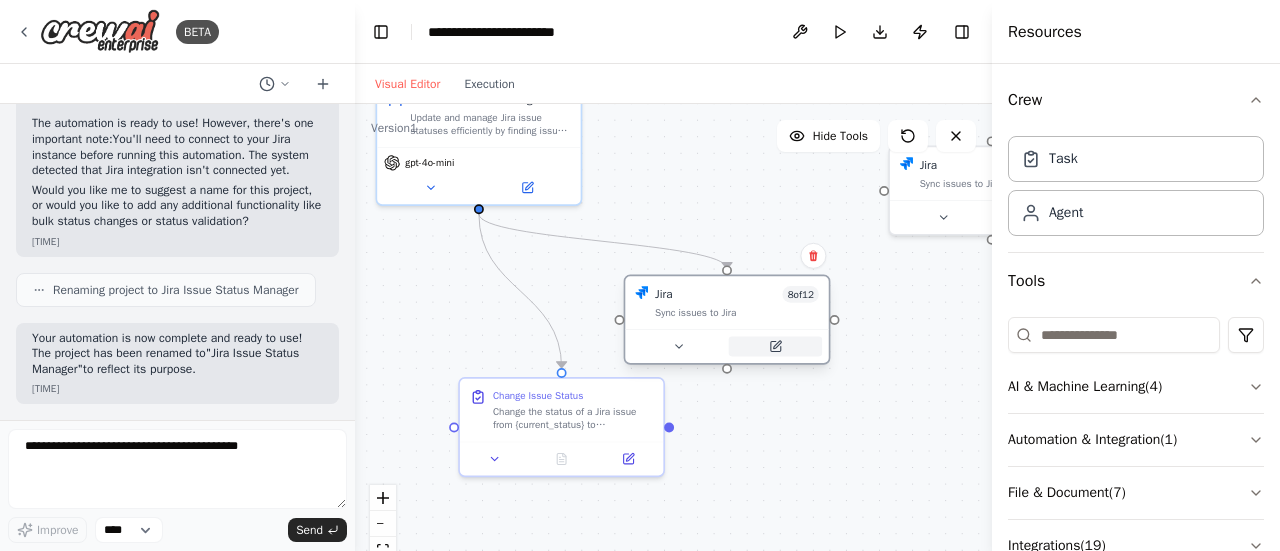 click at bounding box center (775, 347) 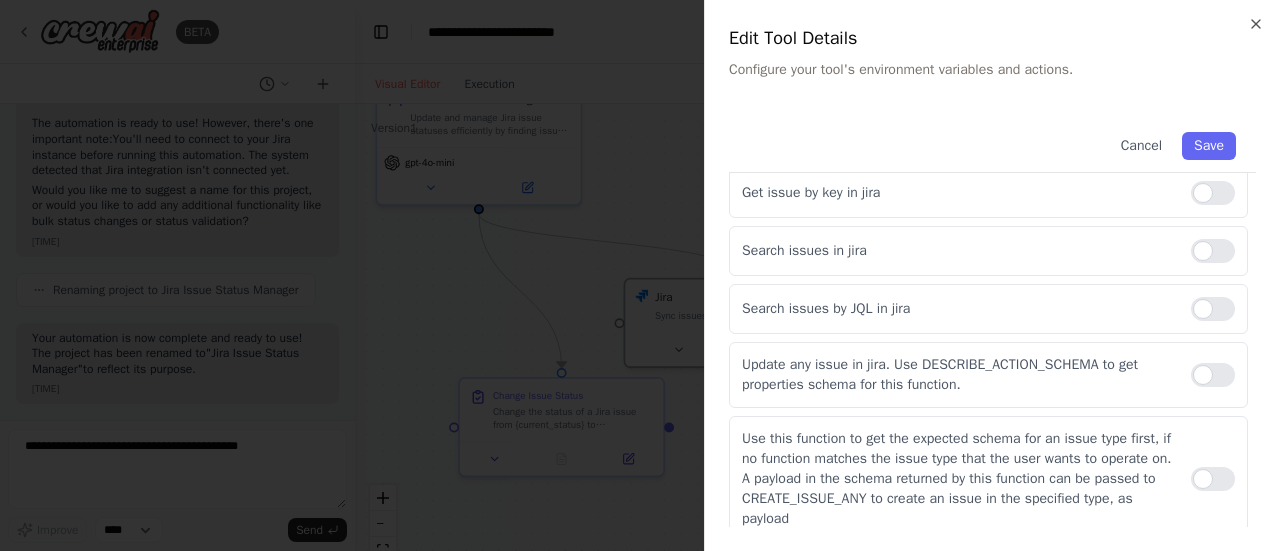 scroll, scrollTop: 651, scrollLeft: 0, axis: vertical 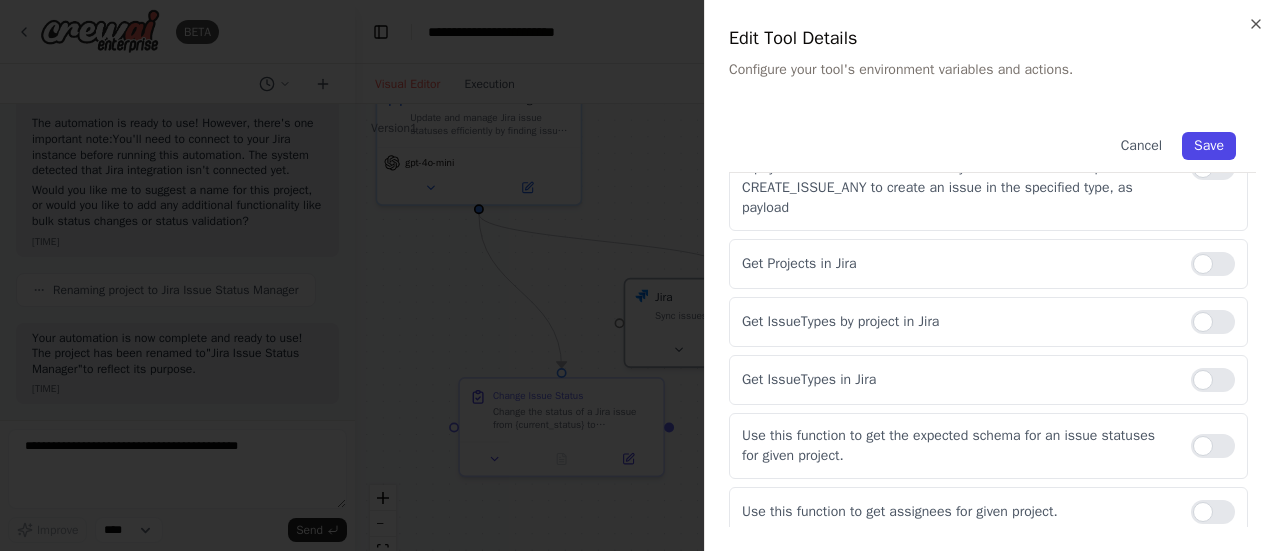 click on "Save" at bounding box center [1209, 146] 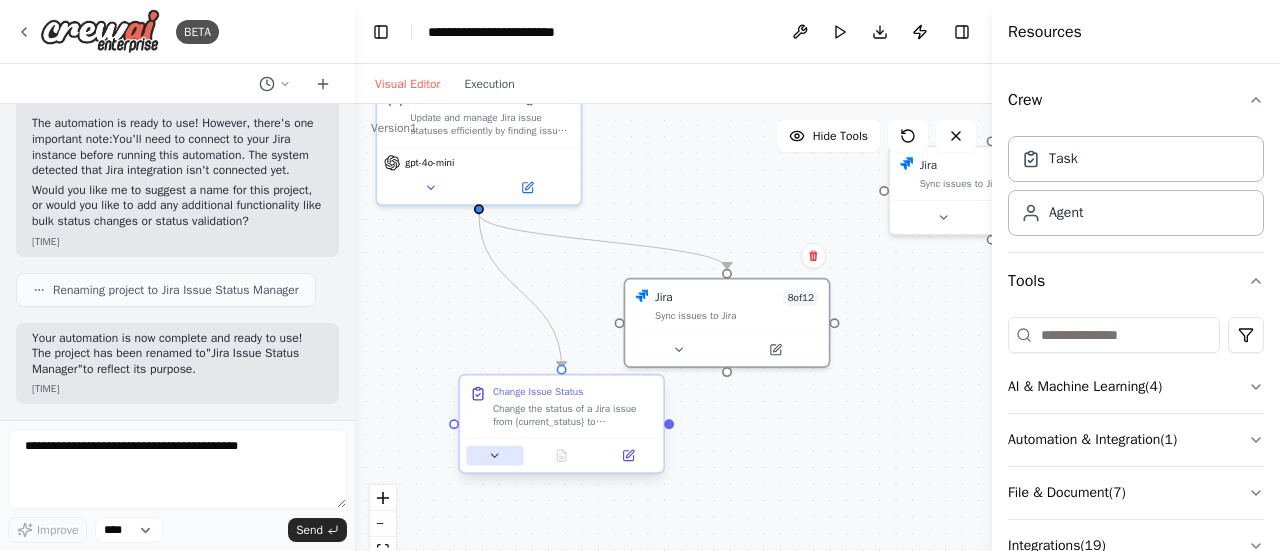 click 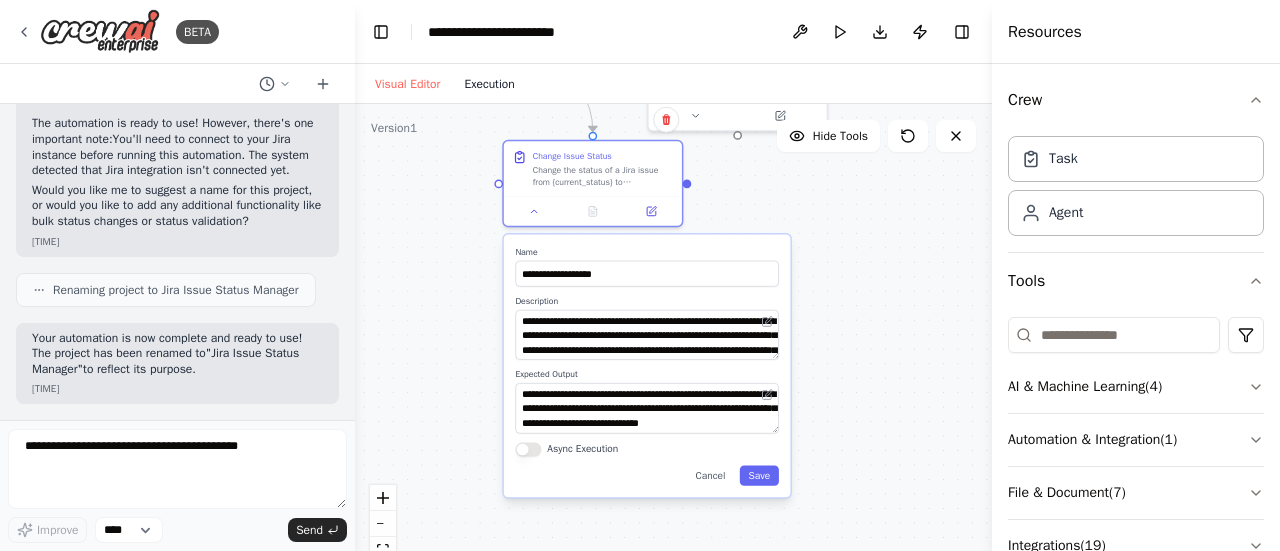 drag, startPoint x: 435, startPoint y: 326, endPoint x: 482, endPoint y: 95, distance: 235.7329 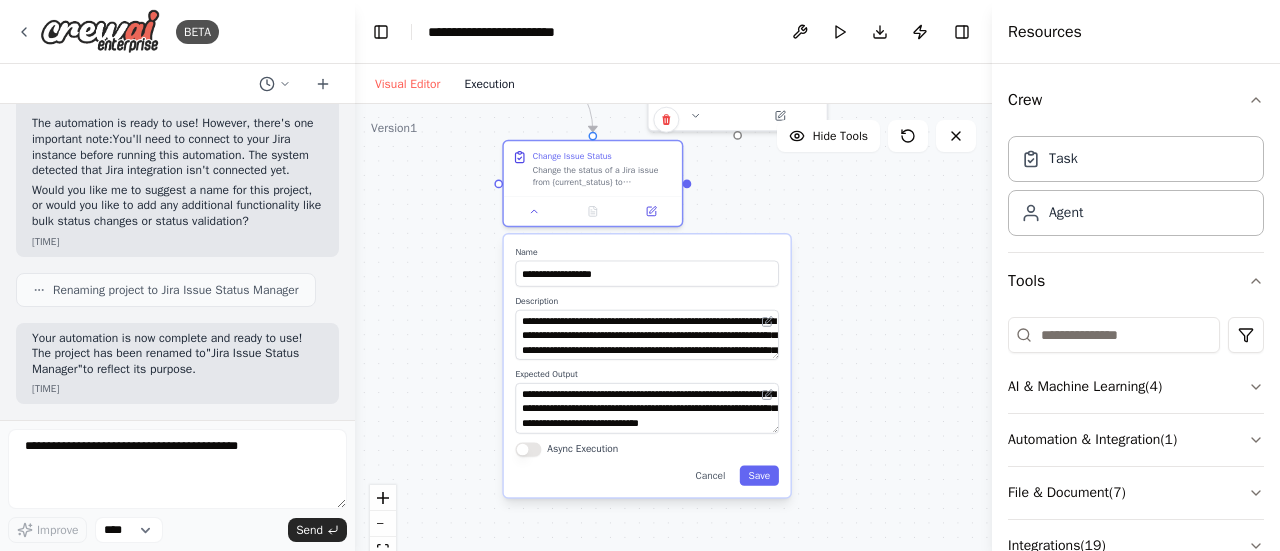 click on "Visual Editor Execution Version  1 Hide Tools
.deletable-edge-delete-btn {
width: 20px;
height: 20px;
border: 0px solid #ffffff;
color: #6b7280;
background-color: #f8fafc;
cursor: pointer;
border-radius: 50%;
font-size: 12px;
padding: 3px;
display: flex;
align-items: center;
justify-content: center;
transition: all 0.2s cubic-bezier(0.4, 0, 0.2, 1);
box-shadow: 0 2px 4px rgba(0, 0, 0, 0.1);
}
.deletable-edge-delete-btn:hover {
background-color: #ef4444;
color: #ffffff;
border-color: #dc2626;
transform: scale(1.1);
box-shadow: 0 4px 12px rgba(239, 68, 68, 0.4);
}
.deletable-edge-delete-btn:active {
transform: scale(0.95);
box-shadow: 0 2px 4px rgba(239, 68, 68, 0.3);
}
gpt-4o-mini Jira 8  of" at bounding box center (673, 307) 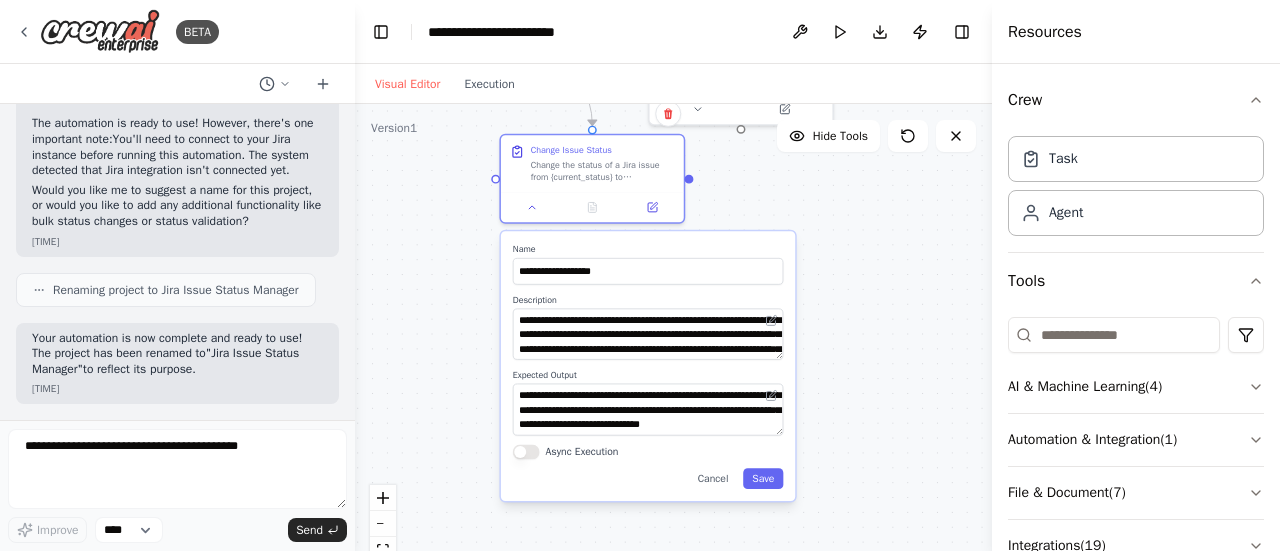 click on "Async Execution" at bounding box center [526, 451] 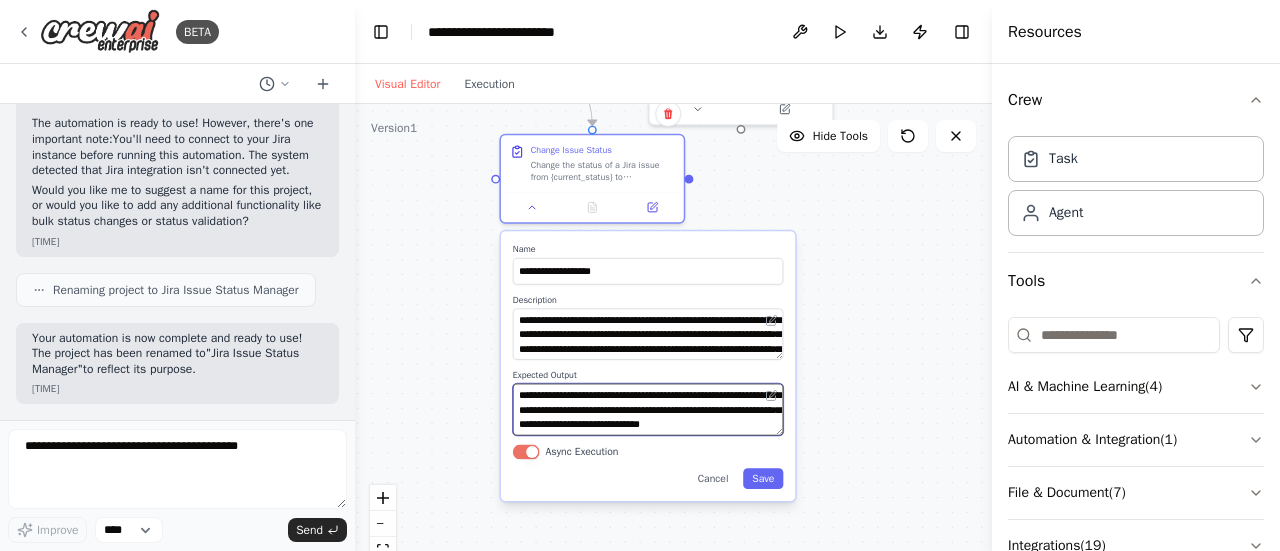 drag, startPoint x: 628, startPoint y: 399, endPoint x: 629, endPoint y: 342, distance: 57.00877 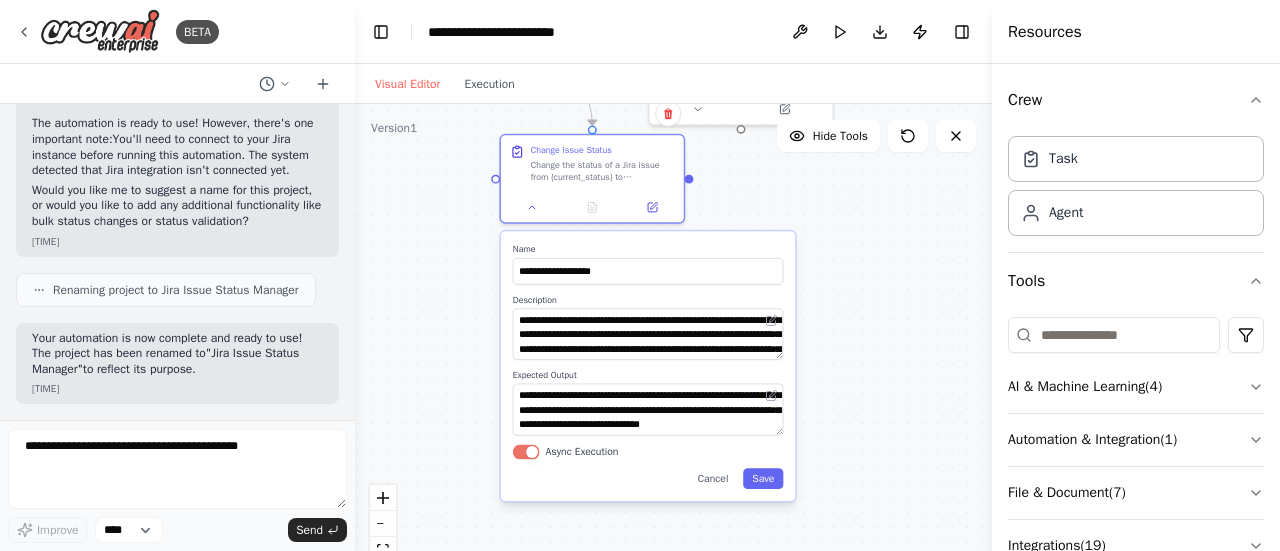 click on ".deletable-edge-delete-btn {
width: 20px;
height: 20px;
border: 0px solid #ffffff;
color: #6b7280;
background-color: #f8fafc;
cursor: pointer;
border-radius: 50%;
font-size: 12px;
padding: 3px;
display: flex;
align-items: center;
justify-content: center;
transition: all 0.2s cubic-bezier(0.4, 0, 0.2, 1);
box-shadow: 0 2px 4px rgba(0, 0, 0, 0.1);
}
.deletable-edge-delete-btn:hover {
background-color: #ef4444;
color: #ffffff;
border-color: #dc2626;
transform: scale(1.1);
box-shadow: 0 4px 12px rgba(239, 68, 68, 0.4);
}
.deletable-edge-delete-btn:active {
transform: scale(0.95);
box-shadow: 0 2px 4px rgba(239, 68, 68, 0.3);
}
Jira Issue Status Manager gpt-4o-mini Jira 8  of  12 Name Description" at bounding box center [673, 354] 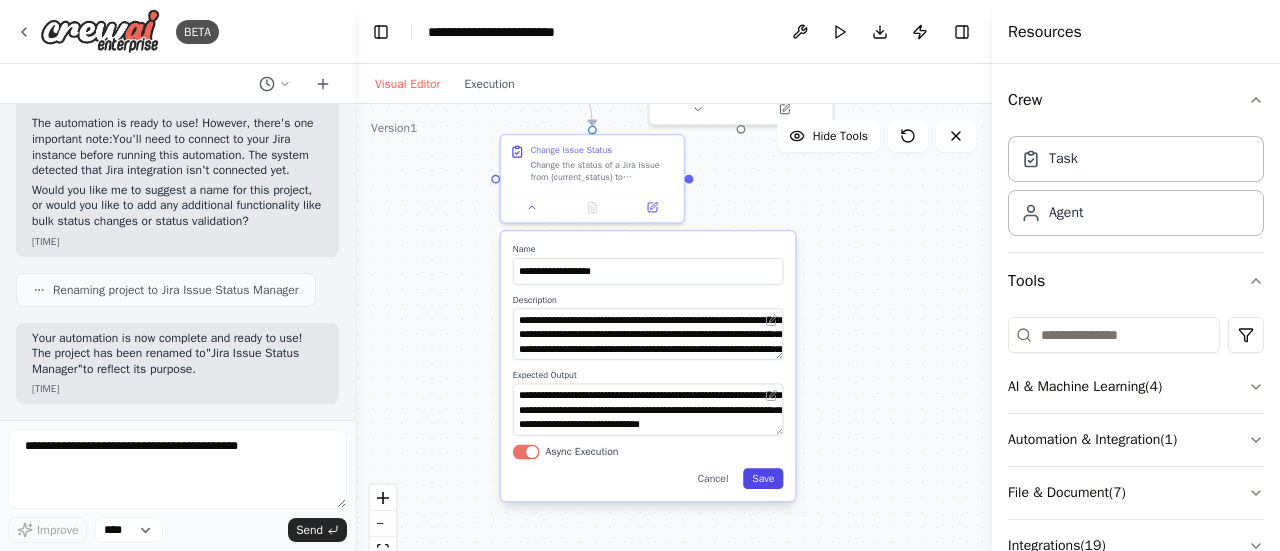click on "Save" at bounding box center [763, 478] 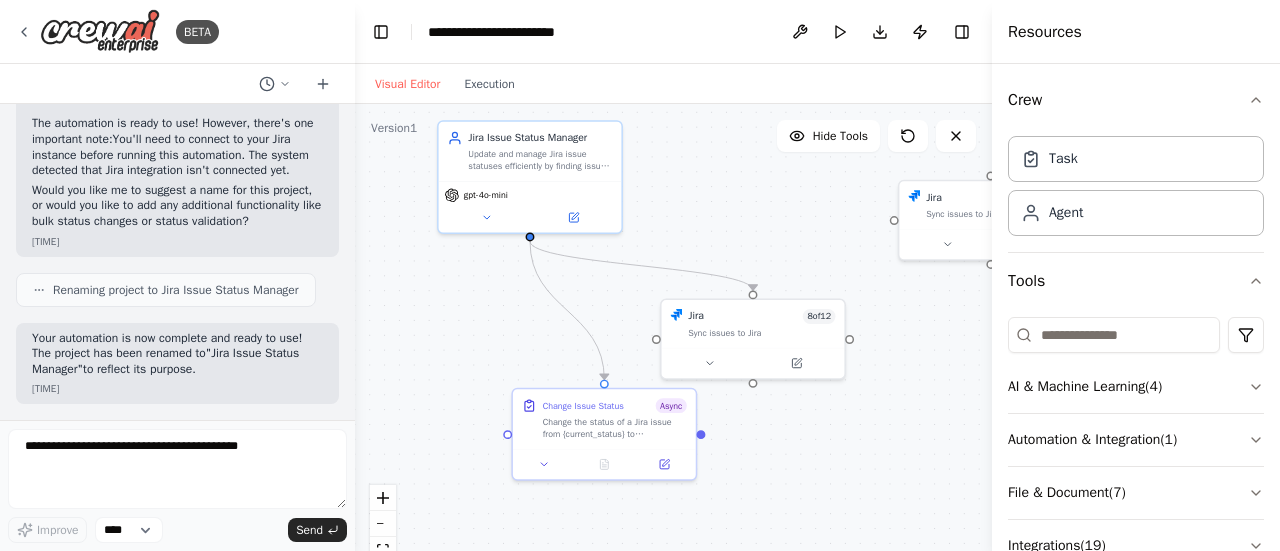 drag, startPoint x: 706, startPoint y: 327, endPoint x: 734, endPoint y: 548, distance: 222.7667 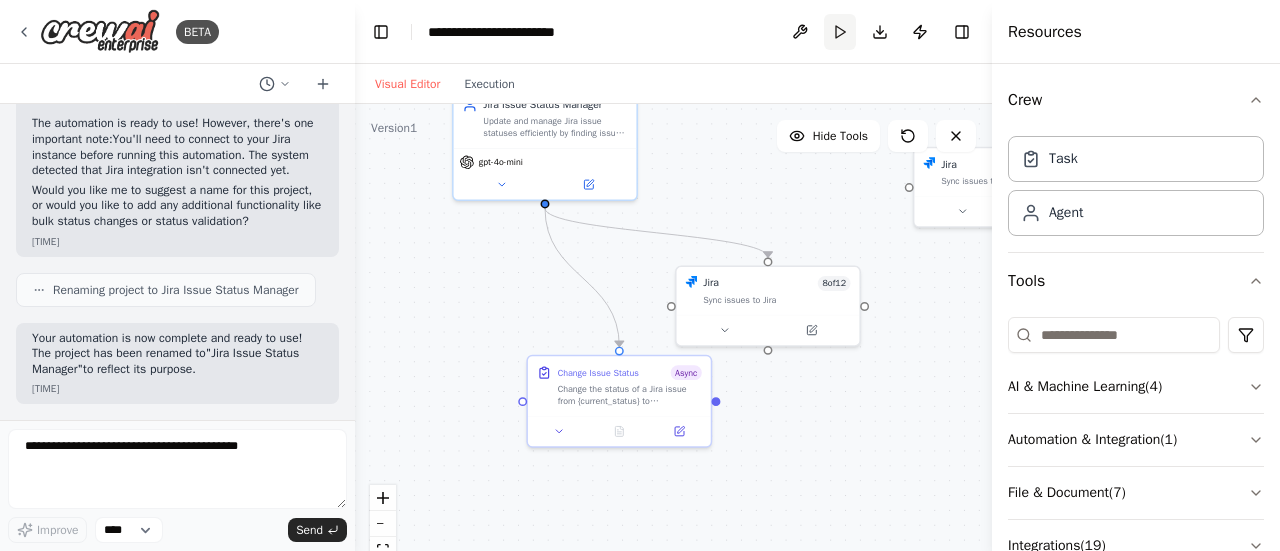 click on "Run" at bounding box center (840, 32) 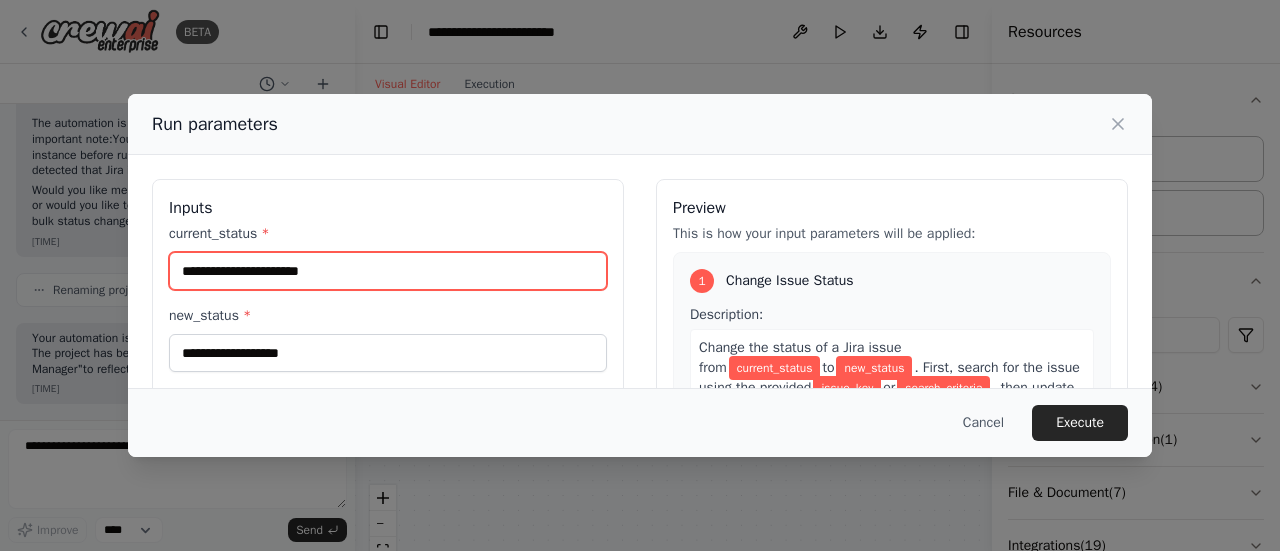 click on "current_status *" at bounding box center [388, 271] 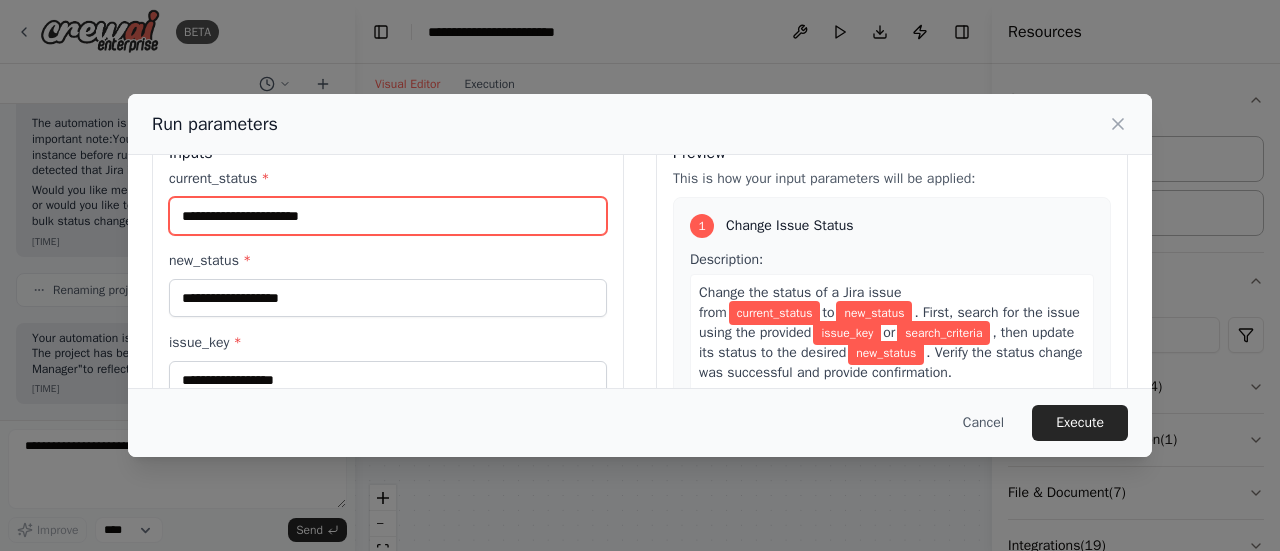 scroll, scrollTop: 29, scrollLeft: 0, axis: vertical 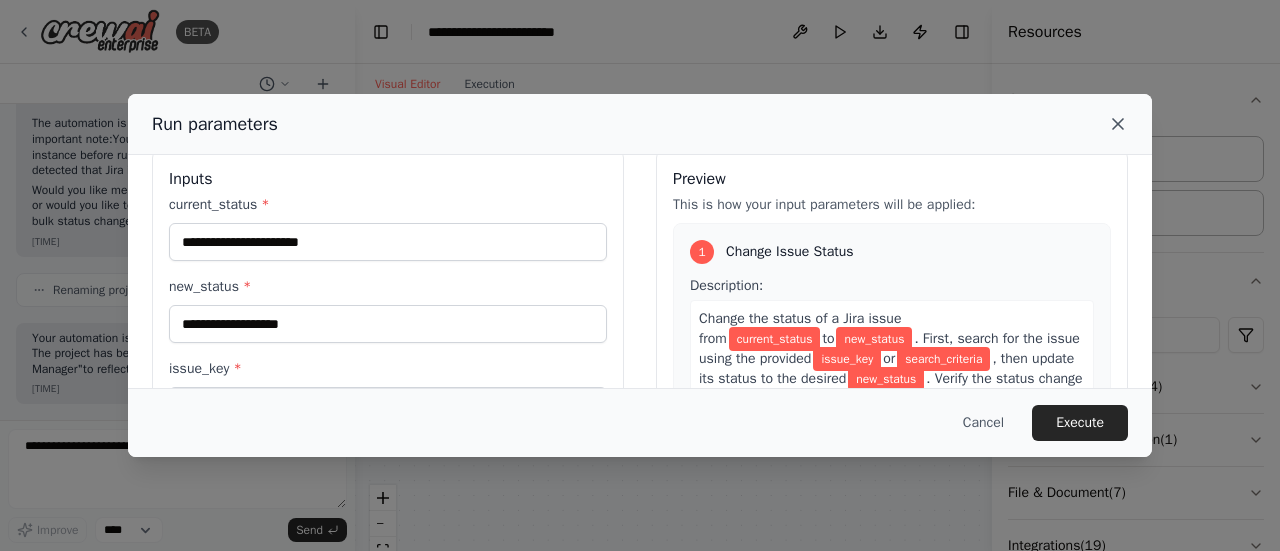 click 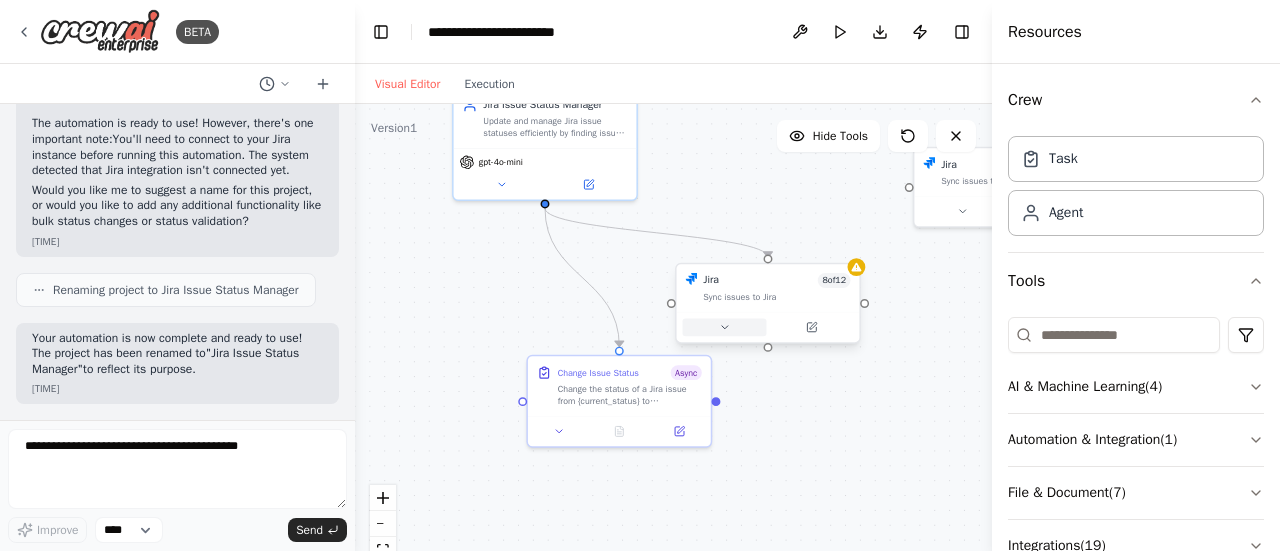 click 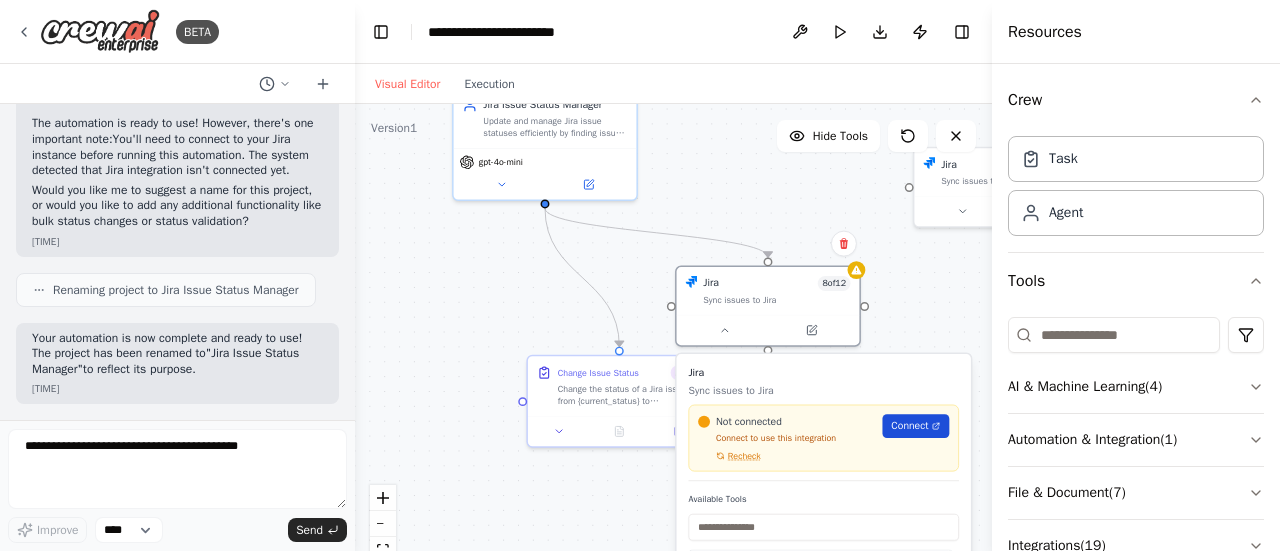 click 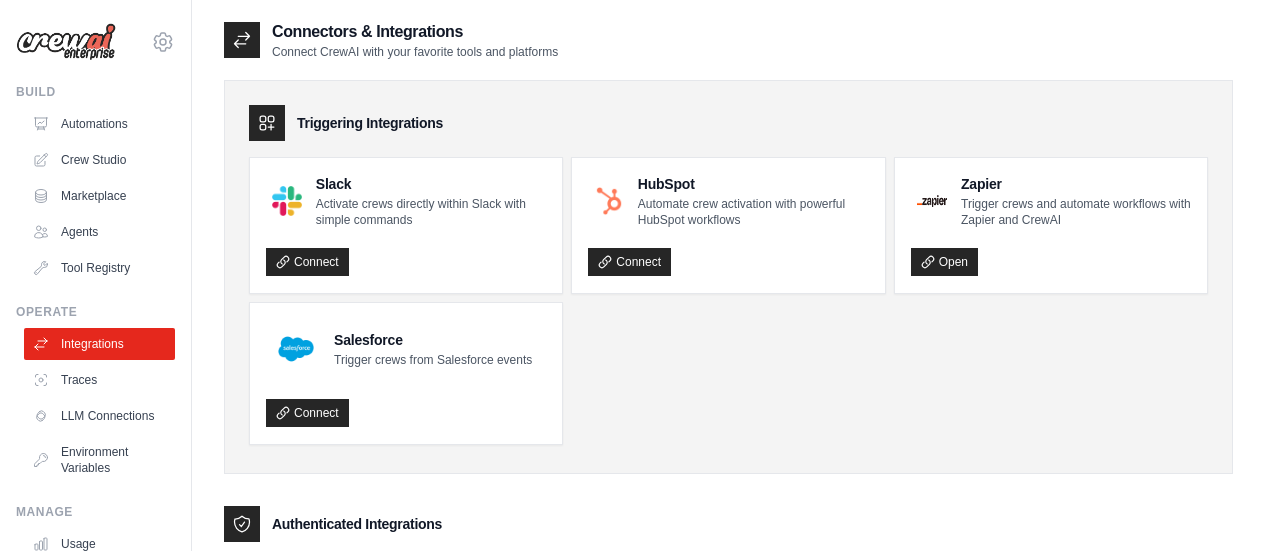 scroll, scrollTop: 594, scrollLeft: 0, axis: vertical 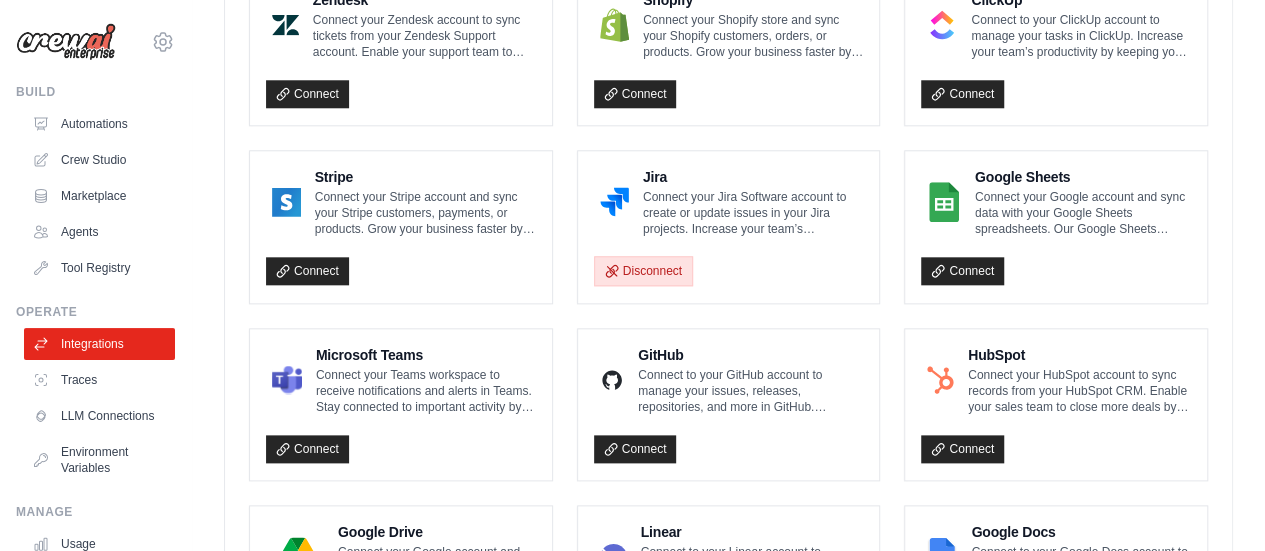 click on "Disconnect" at bounding box center (643, 271) 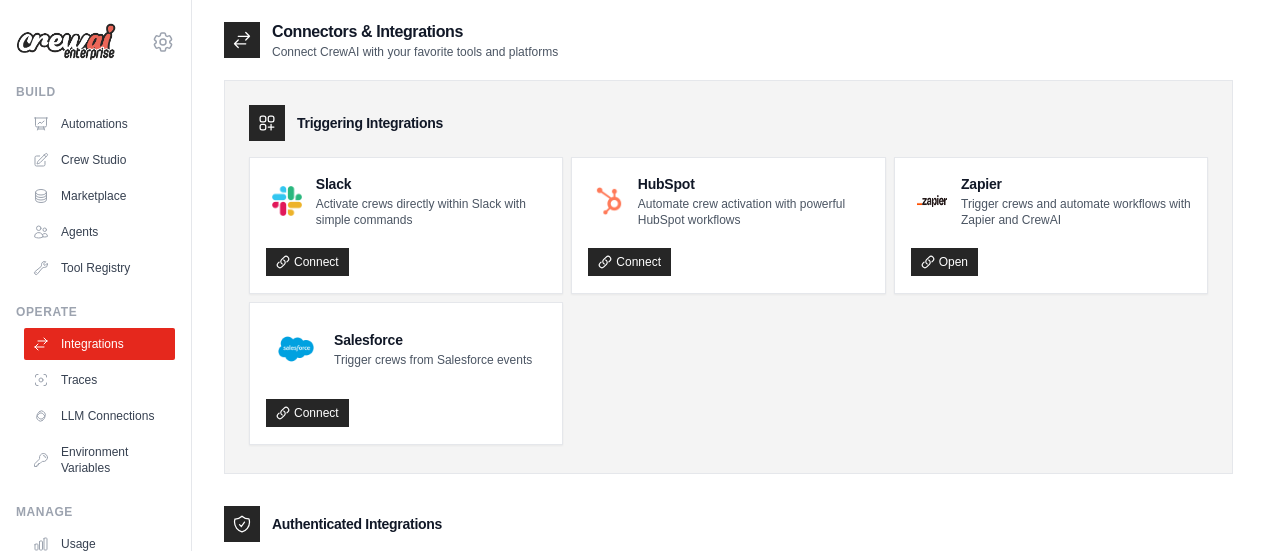 scroll, scrollTop: 980, scrollLeft: 0, axis: vertical 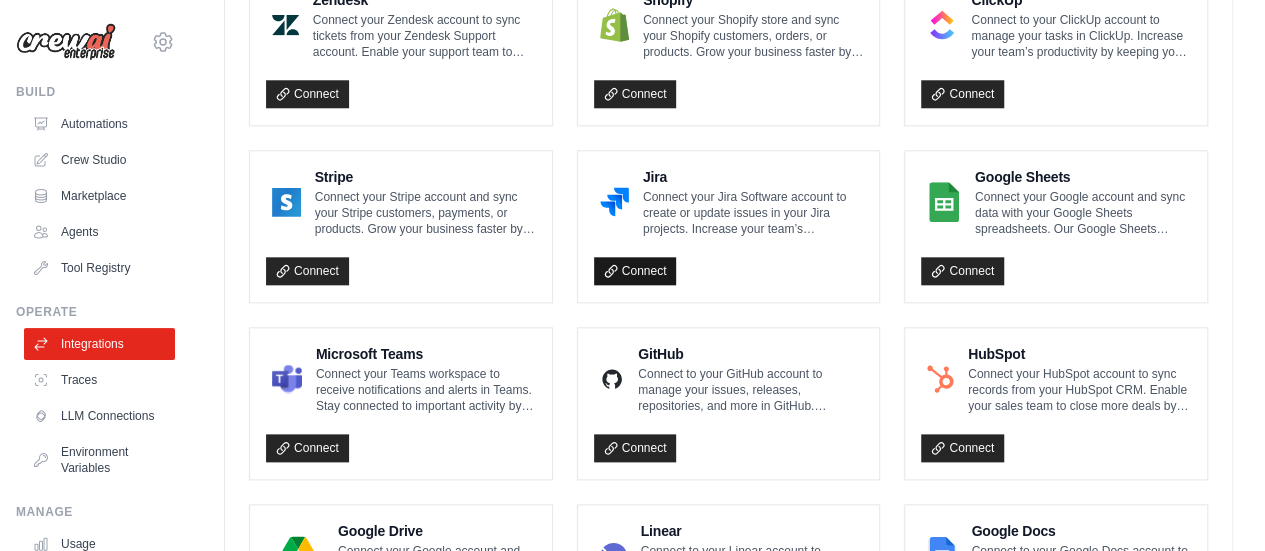 click on "Connect" at bounding box center [635, 271] 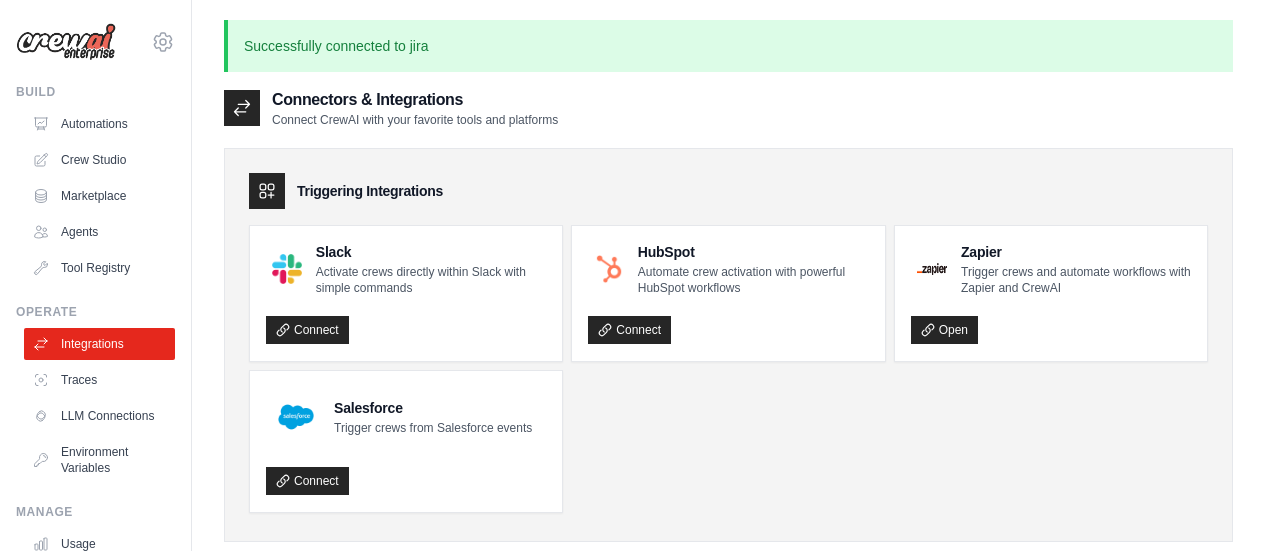 scroll, scrollTop: 0, scrollLeft: 0, axis: both 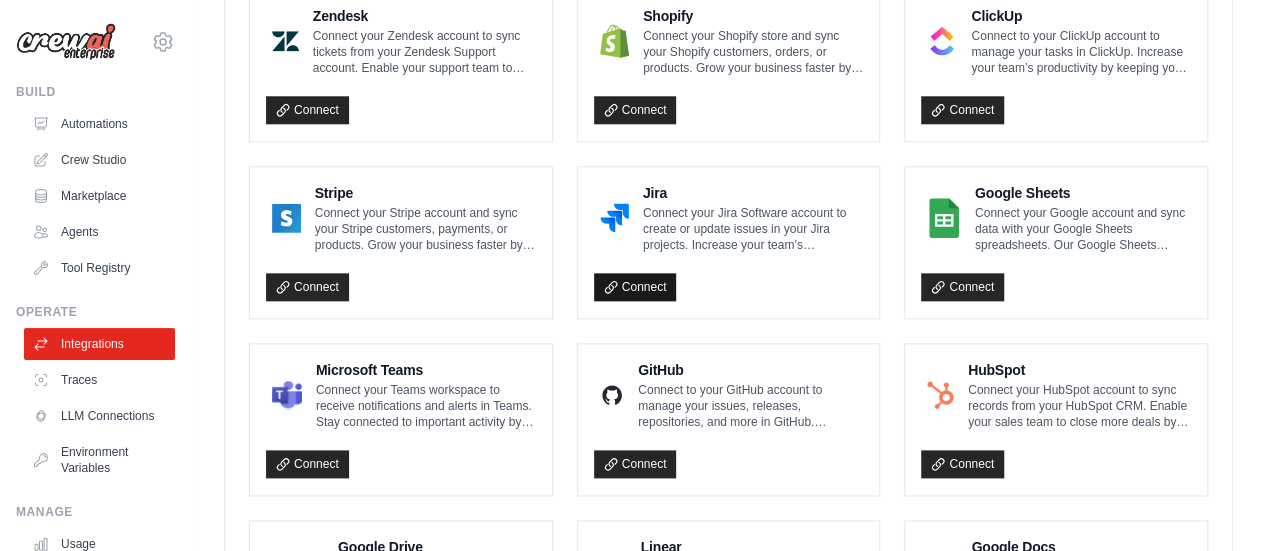 click on "Connect" at bounding box center [635, 287] 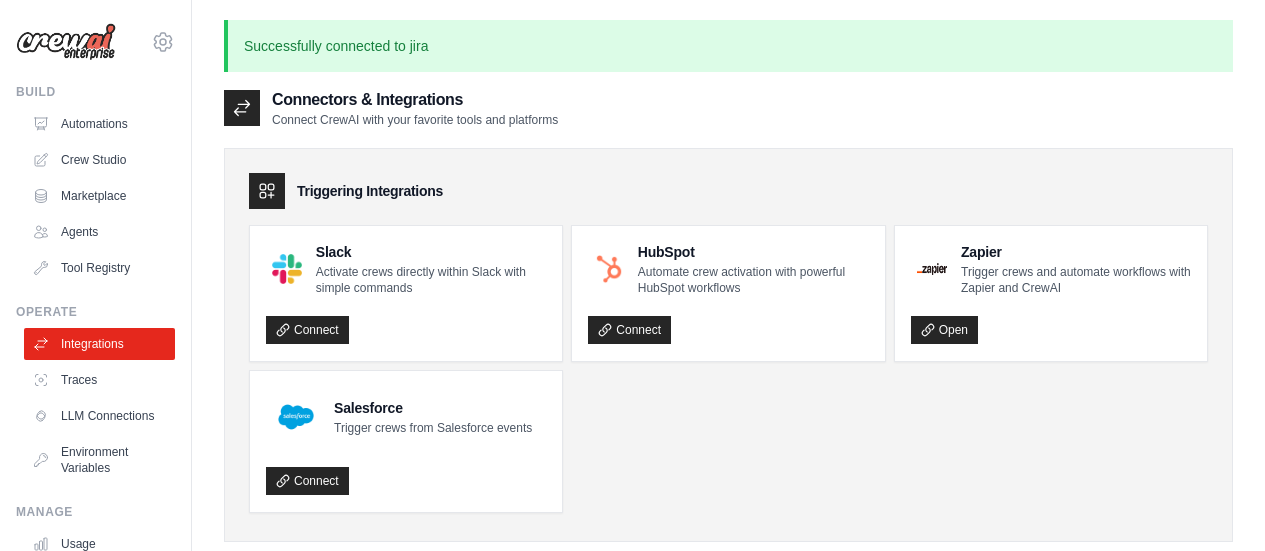 scroll, scrollTop: 1032, scrollLeft: 0, axis: vertical 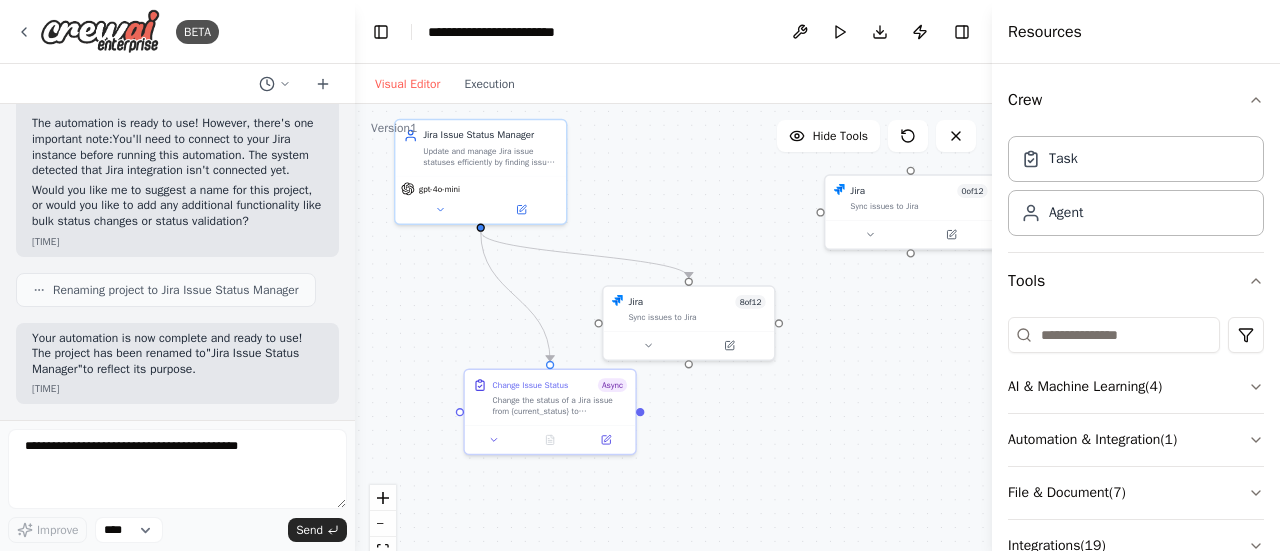 drag, startPoint x: 706, startPoint y: 321, endPoint x: 658, endPoint y: 171, distance: 157.49286 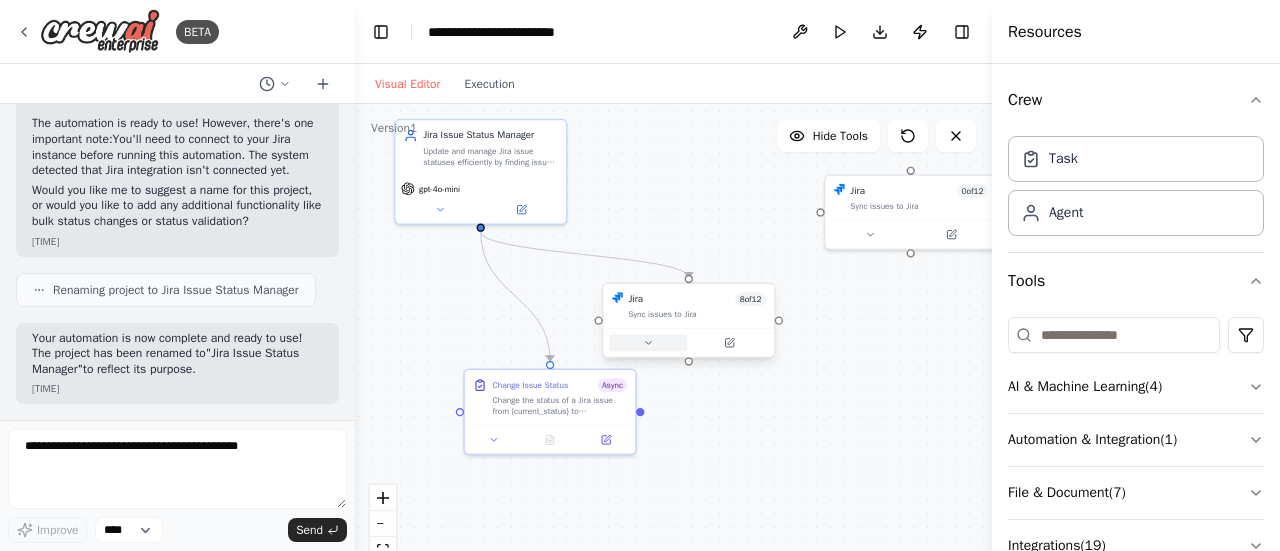 click 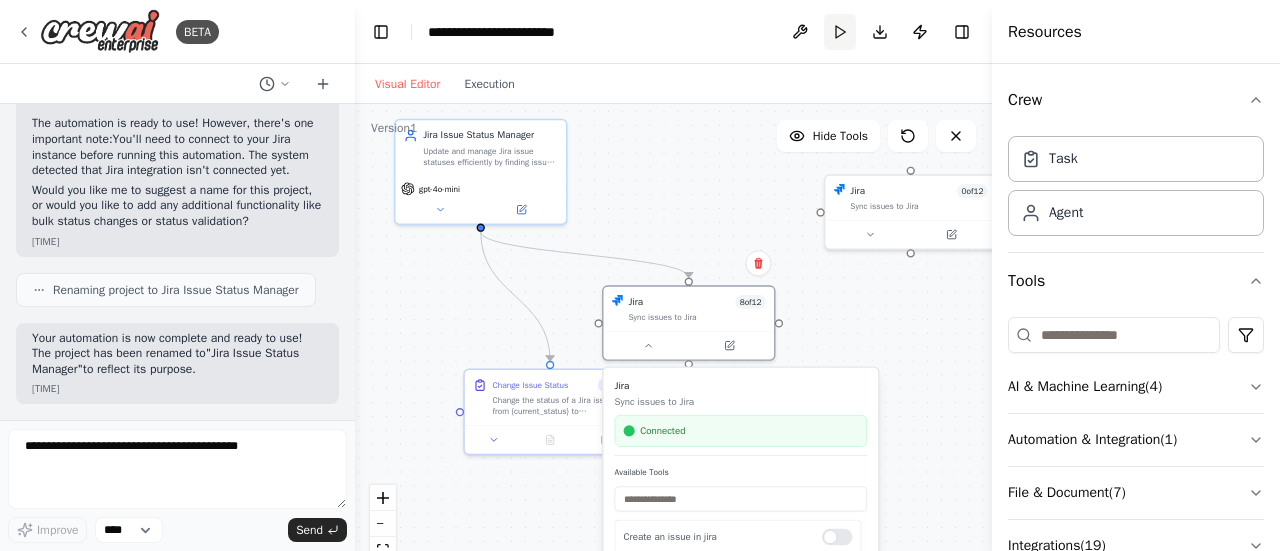 click on "Run" at bounding box center (840, 32) 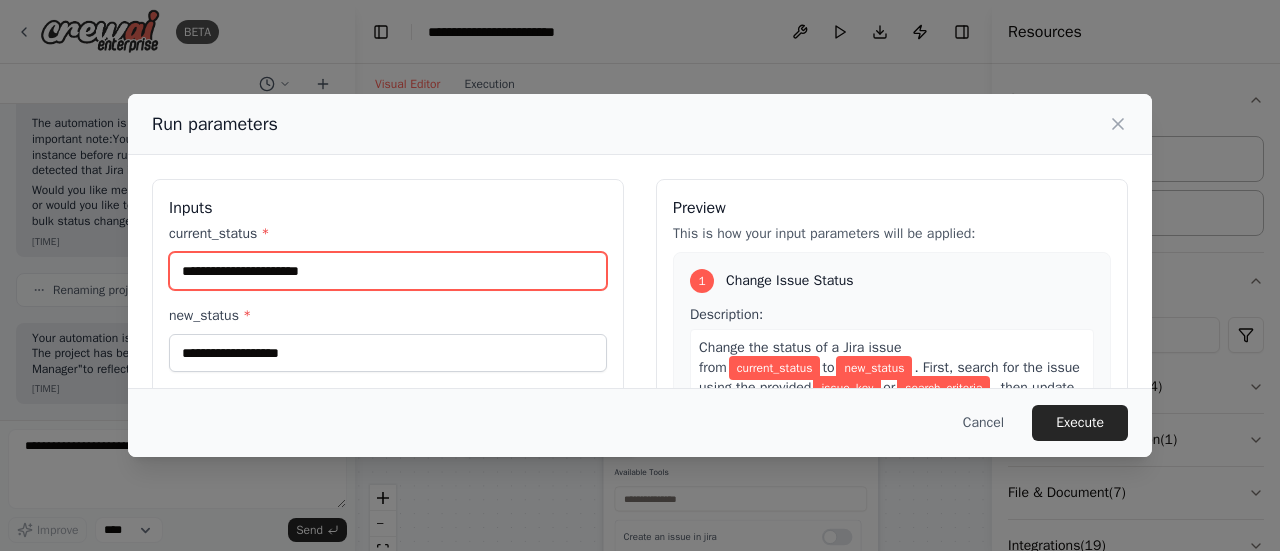 click on "current_status *" at bounding box center (388, 271) 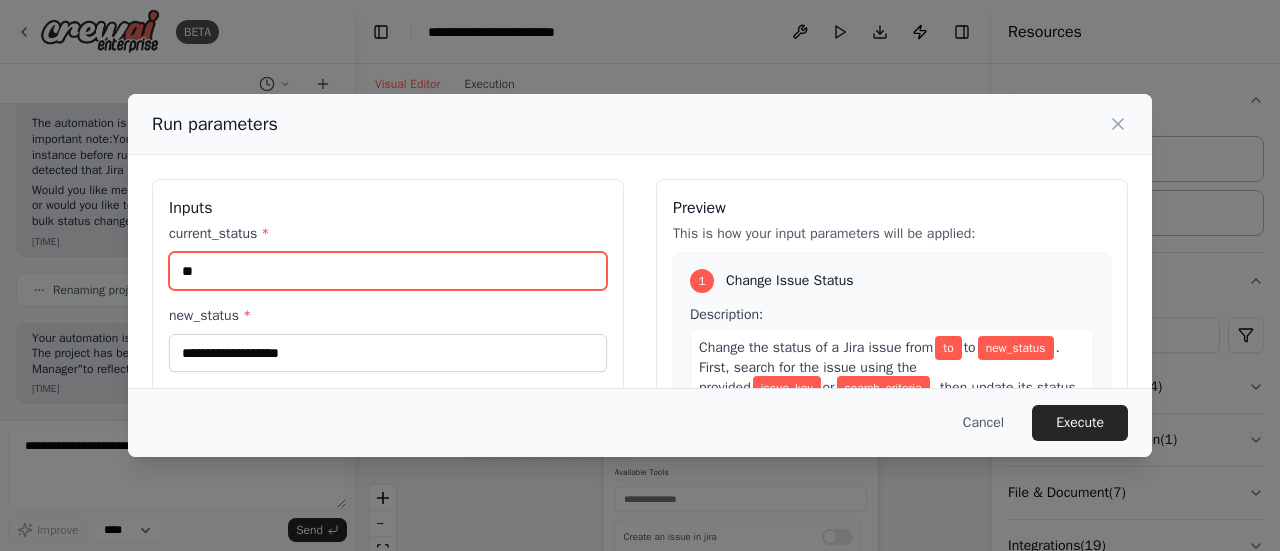 type on "*" 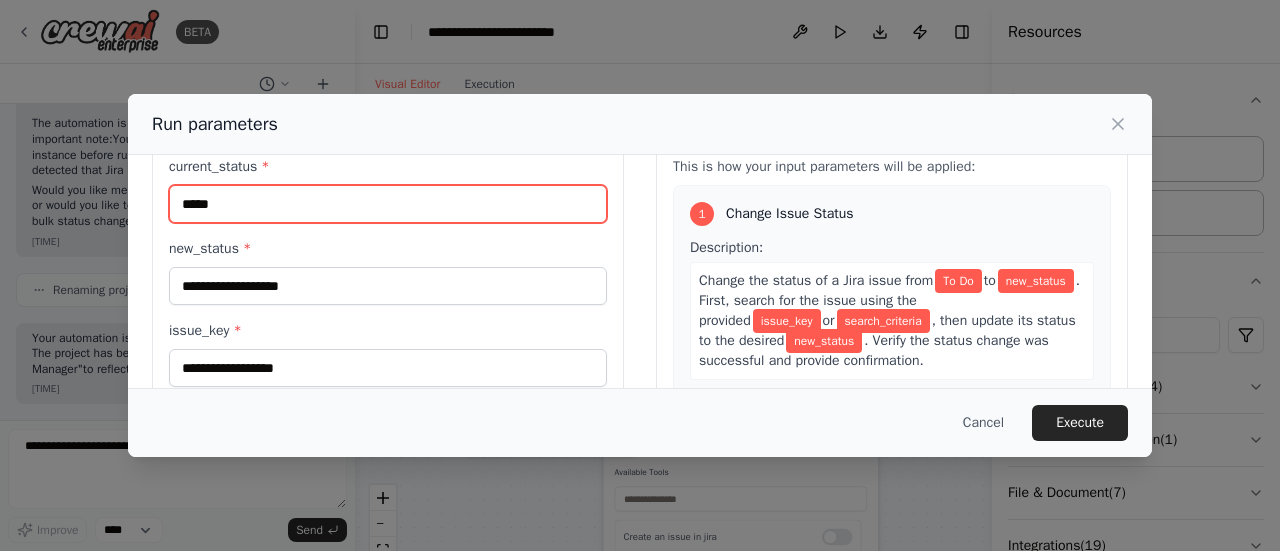 scroll, scrollTop: 73, scrollLeft: 0, axis: vertical 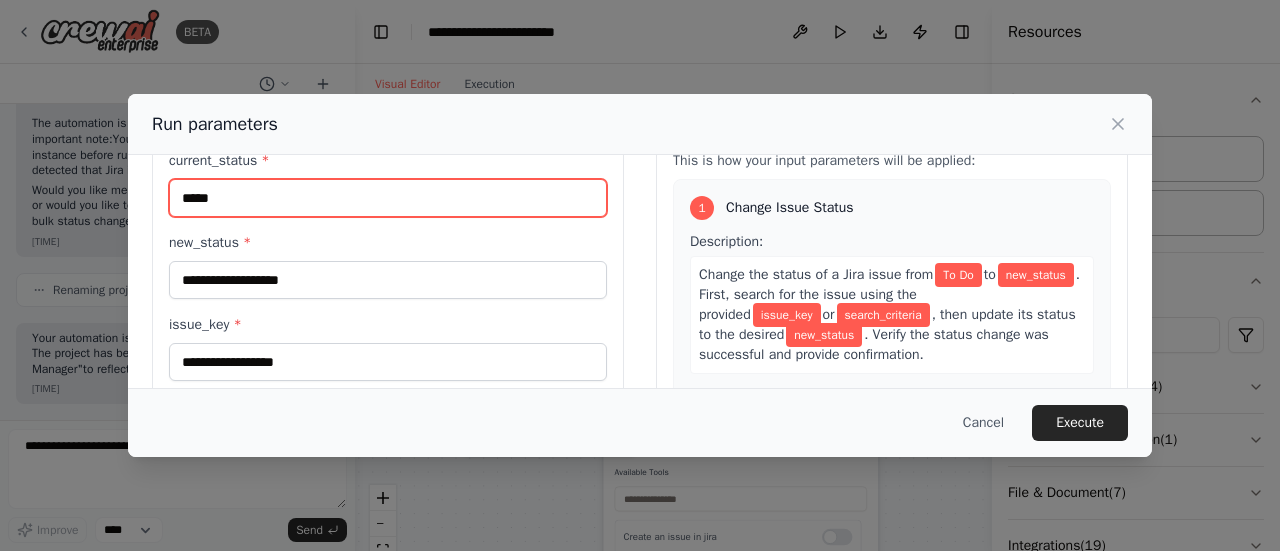 type on "*****" 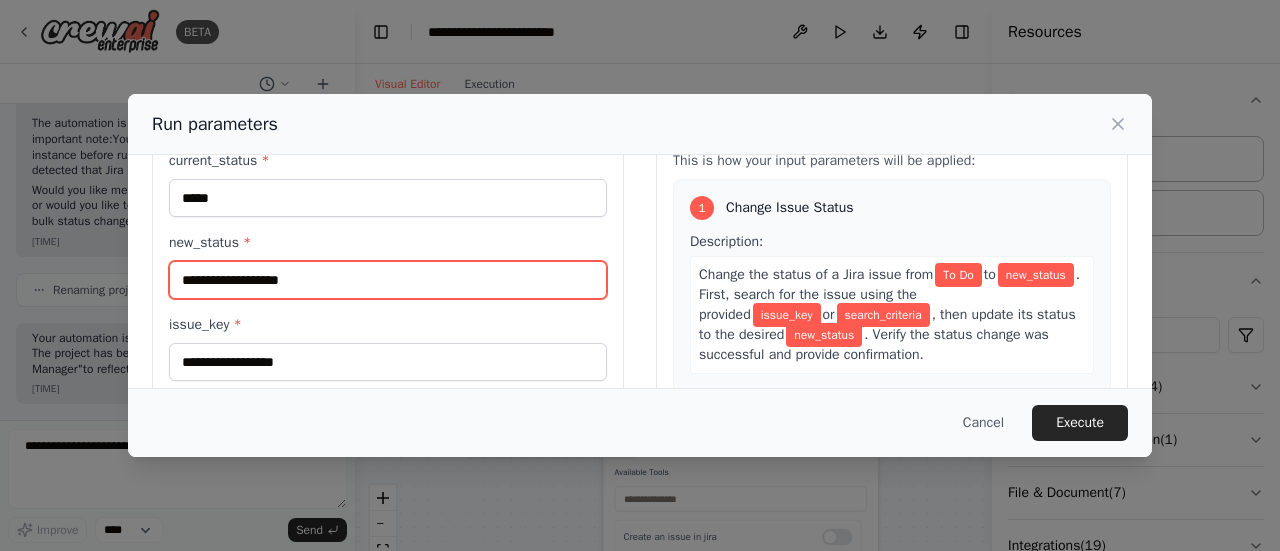 click on "new_status *" at bounding box center (388, 280) 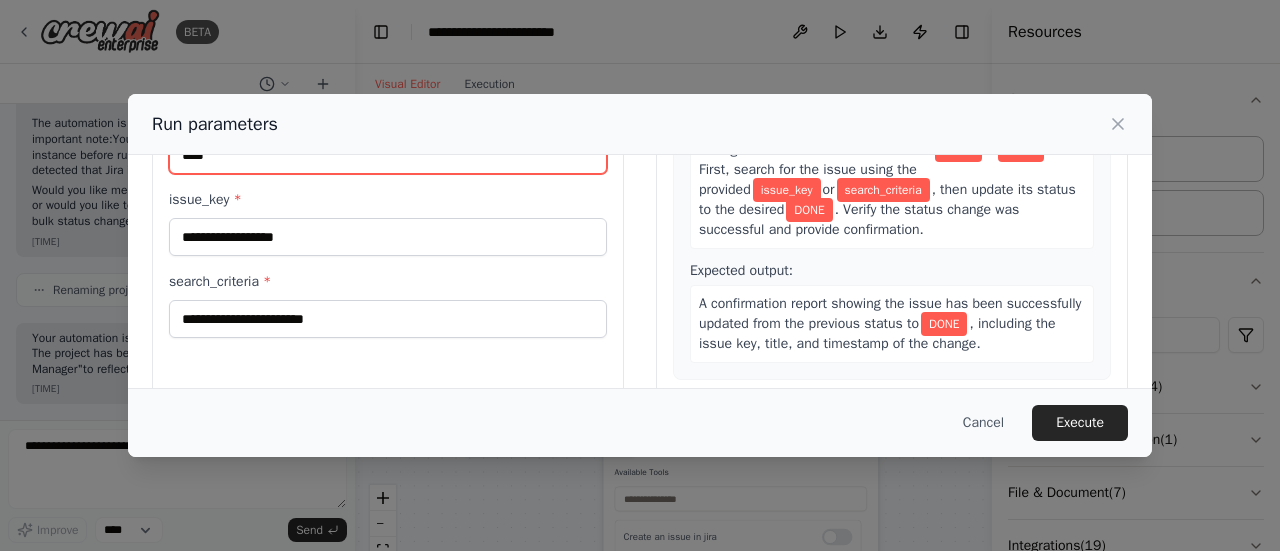 scroll, scrollTop: 200, scrollLeft: 0, axis: vertical 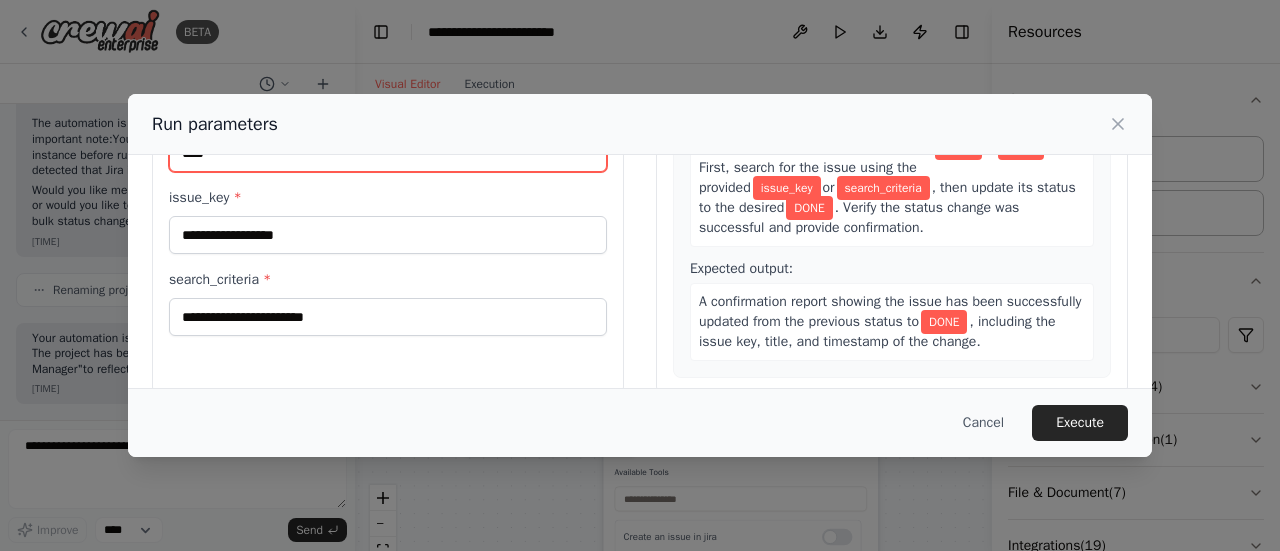 type on "****" 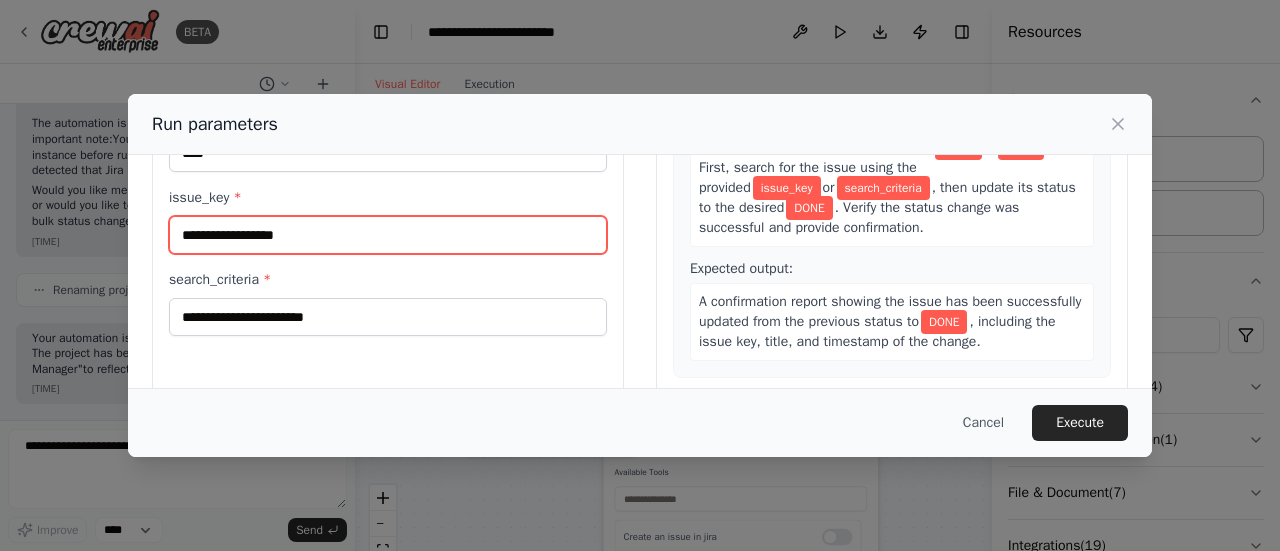 click on "issue_key *" at bounding box center (388, 235) 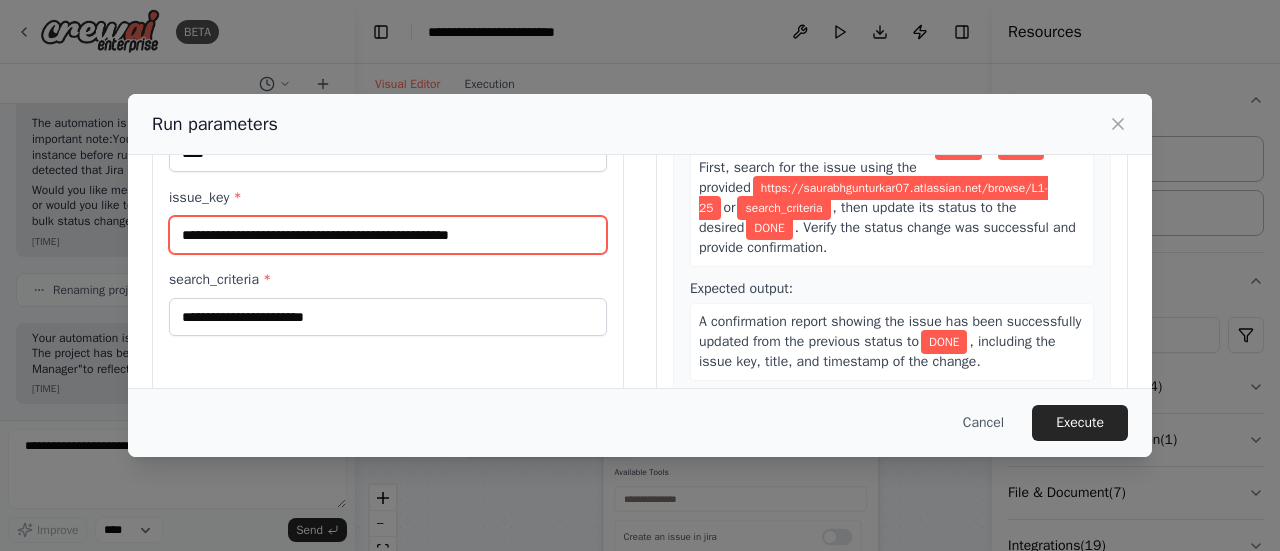 drag, startPoint x: 483, startPoint y: 238, endPoint x: 130, endPoint y: 229, distance: 353.11472 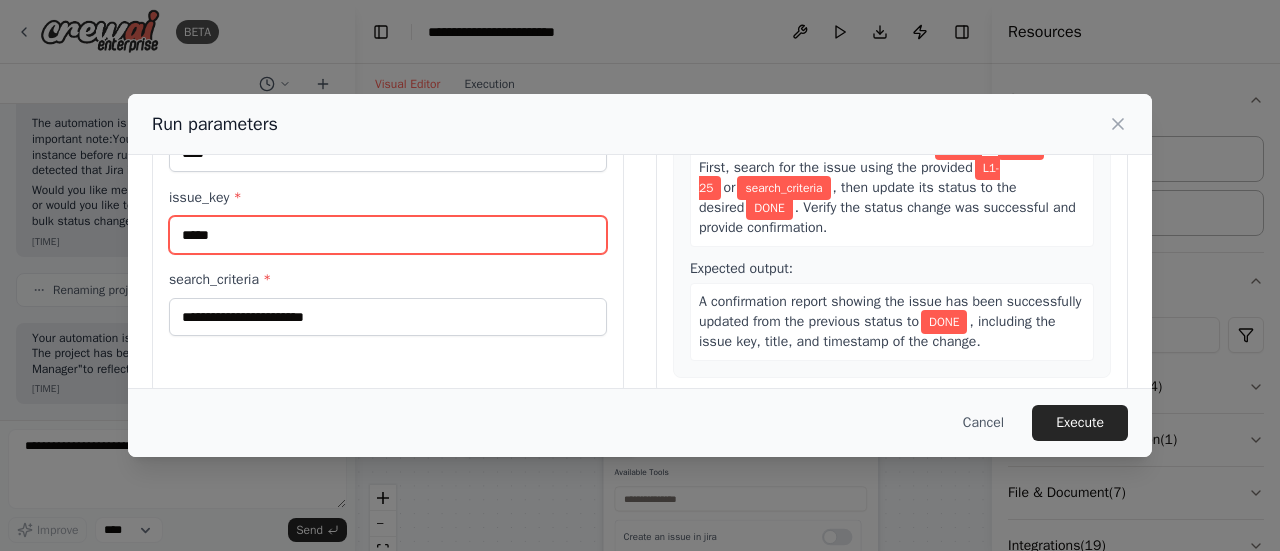 type on "*****" 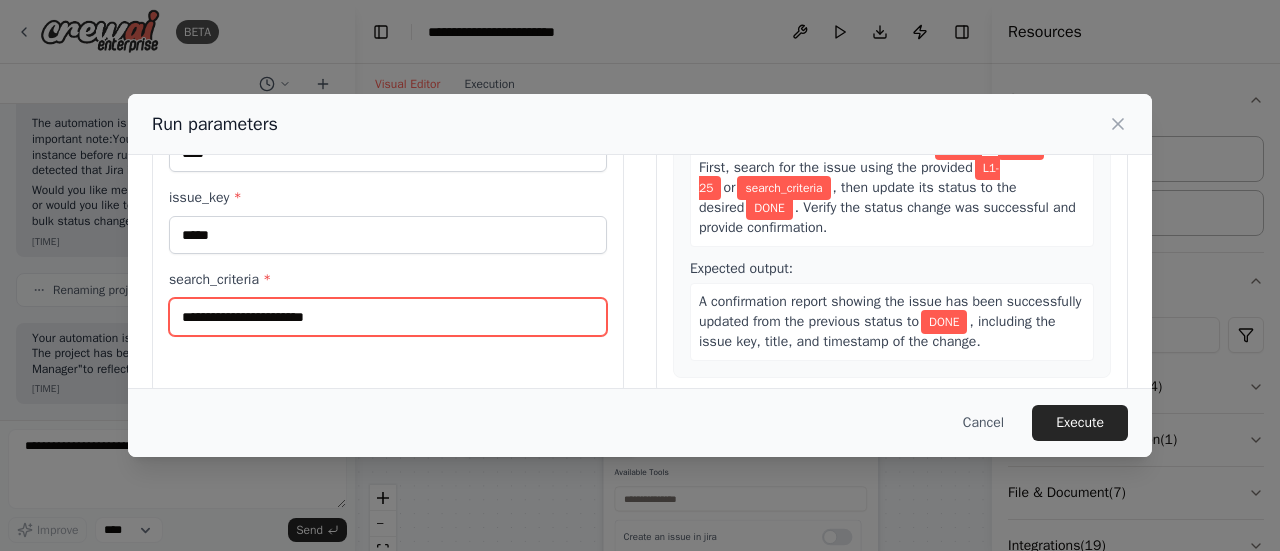 click on "search_criteria *" at bounding box center (388, 317) 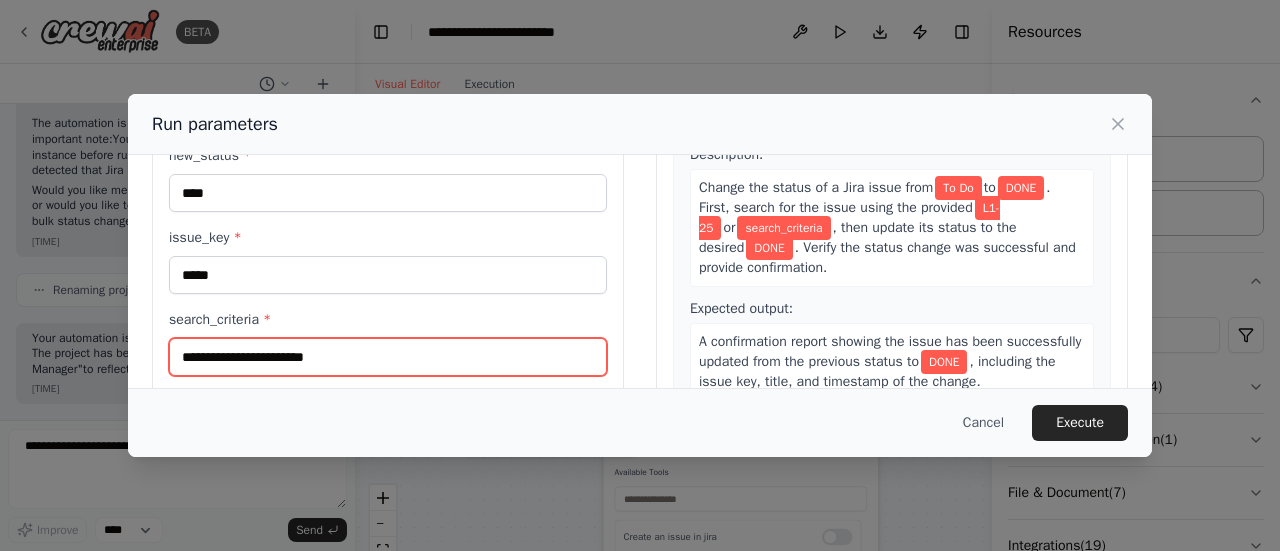 scroll, scrollTop: 159, scrollLeft: 0, axis: vertical 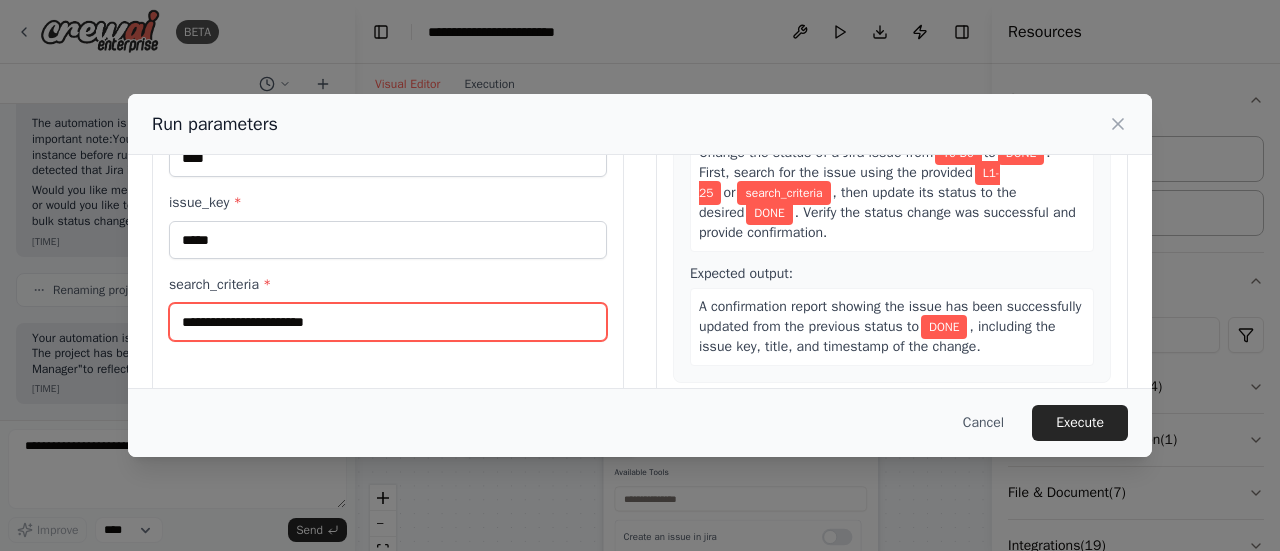 paste on "**********" 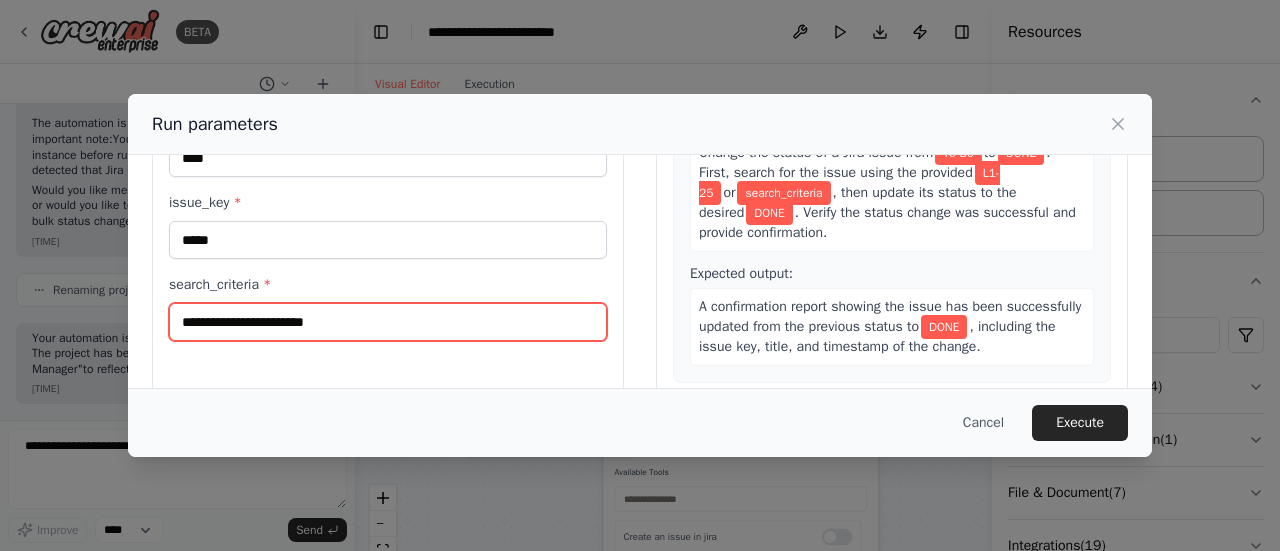 type on "**********" 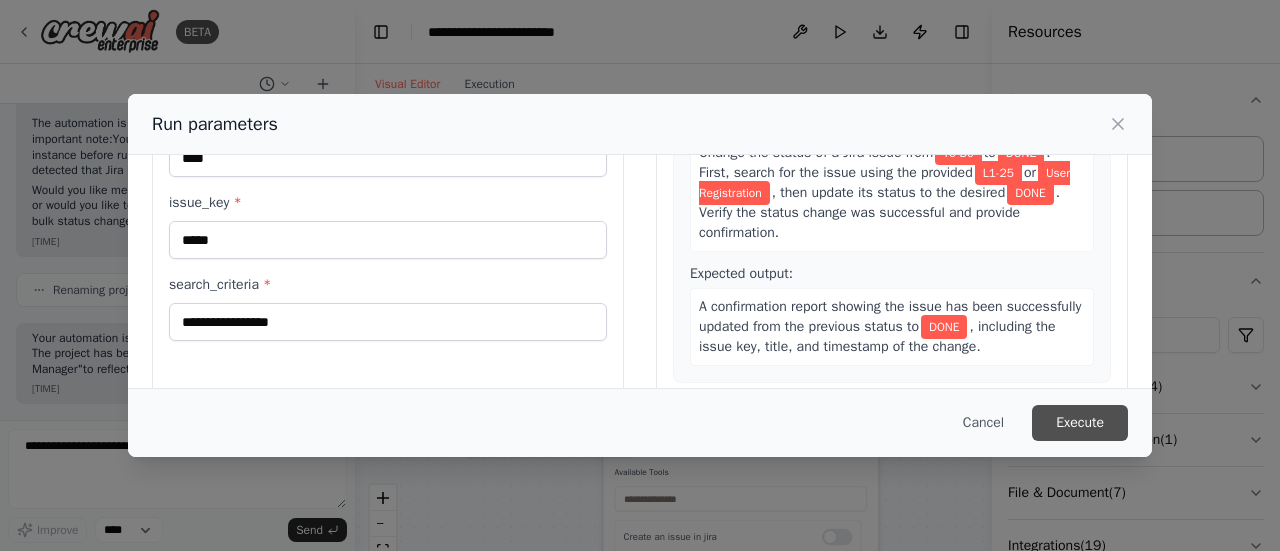 click on "Execute" at bounding box center [1080, 423] 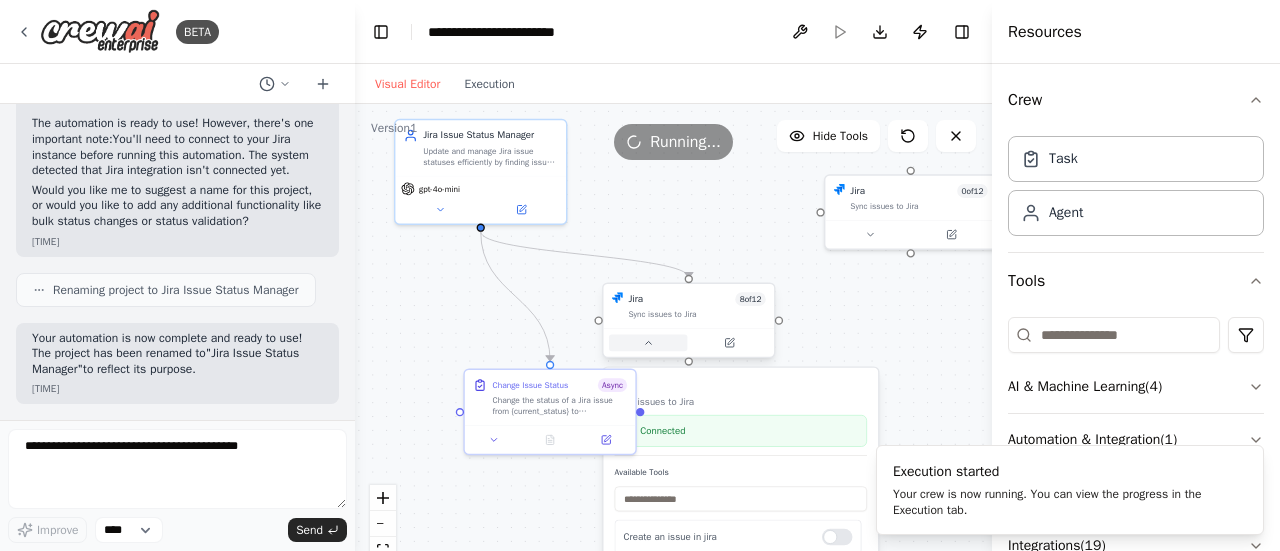 click at bounding box center (648, 343) 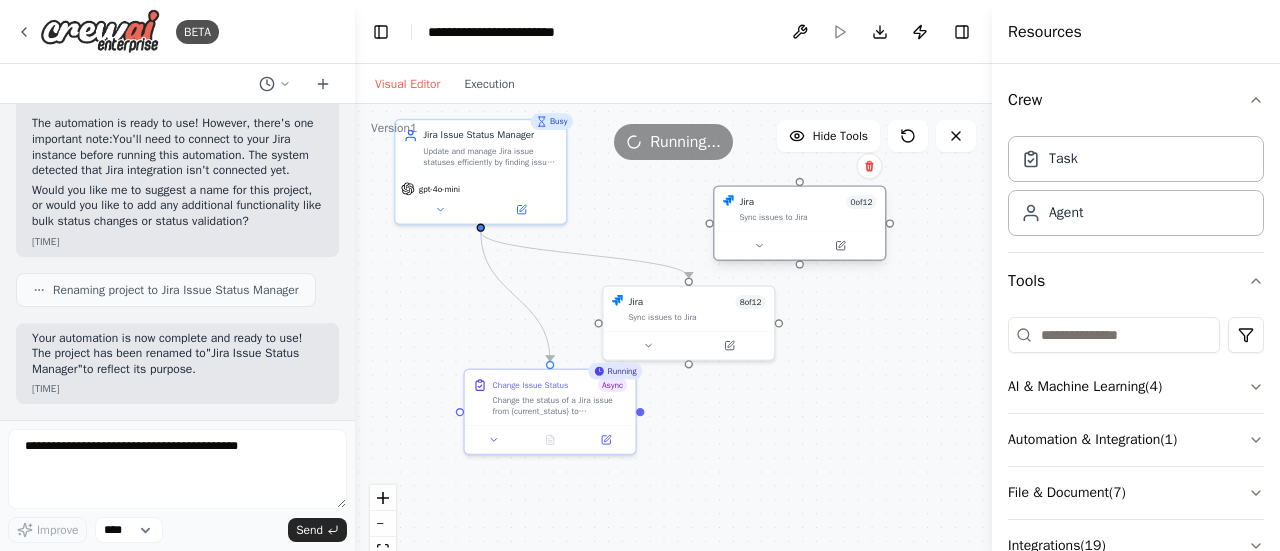 drag, startPoint x: 898, startPoint y: 186, endPoint x: 790, endPoint y: 197, distance: 108.55874 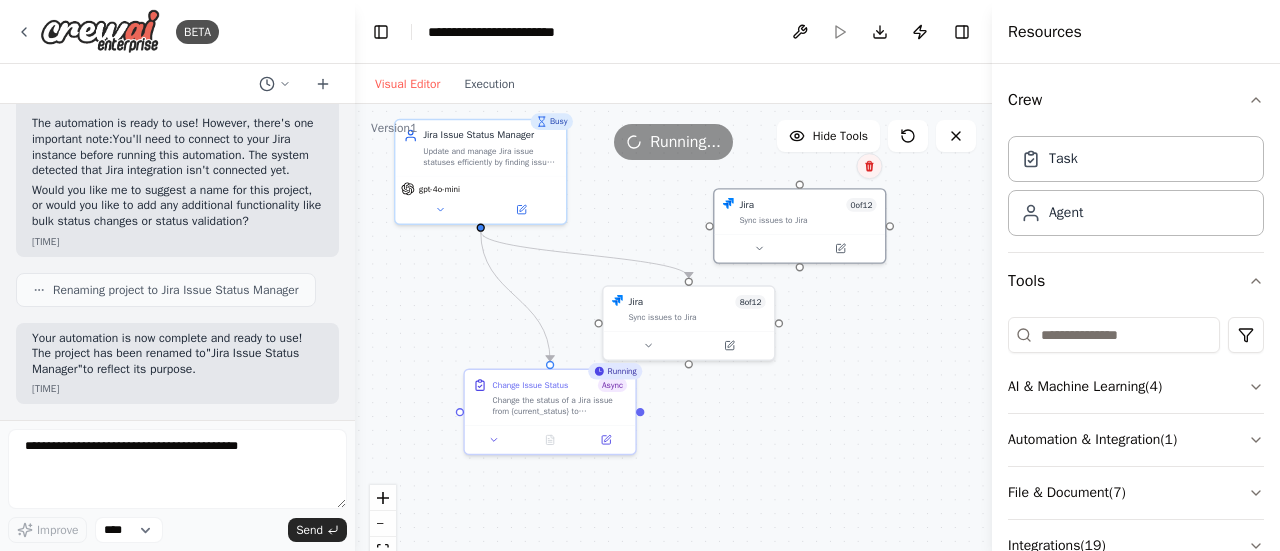 click 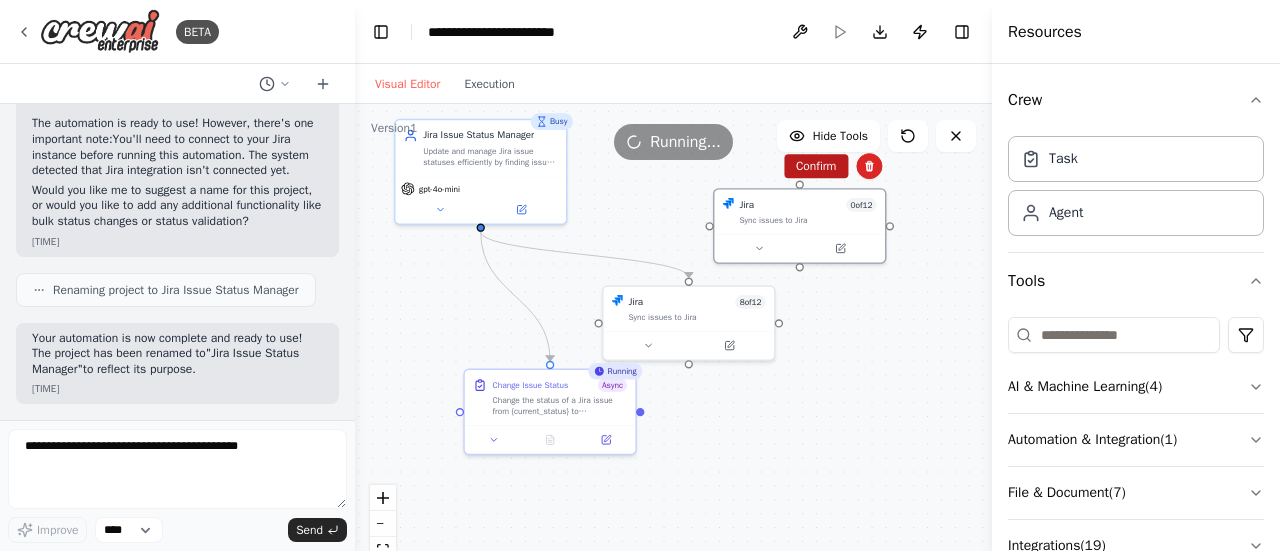 click on "Confirm" at bounding box center [816, 166] 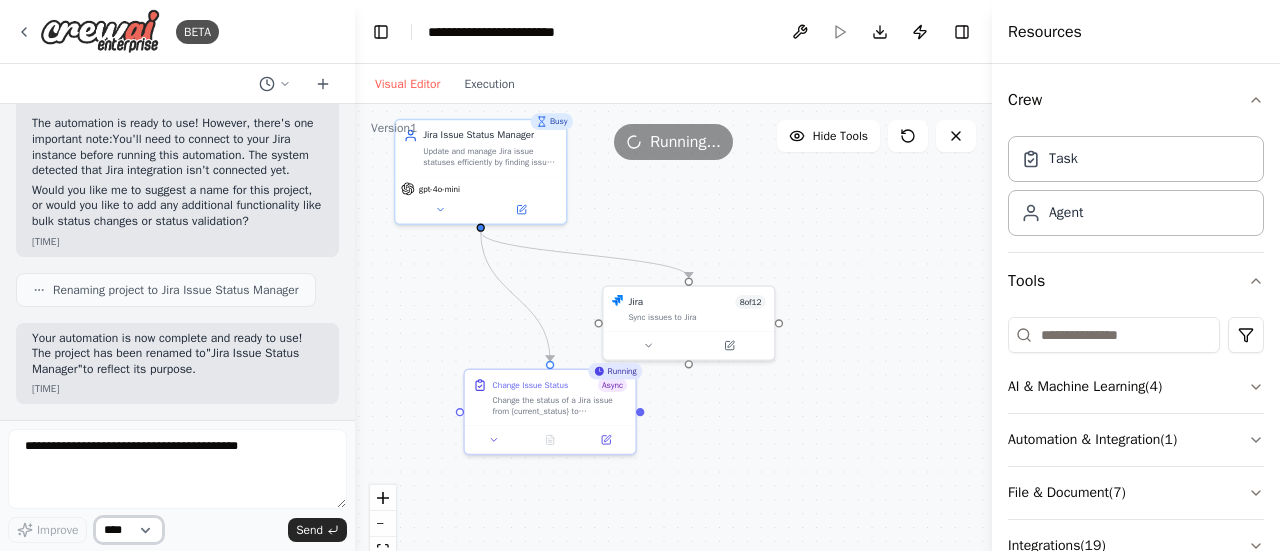 click on "****" at bounding box center [129, 530] 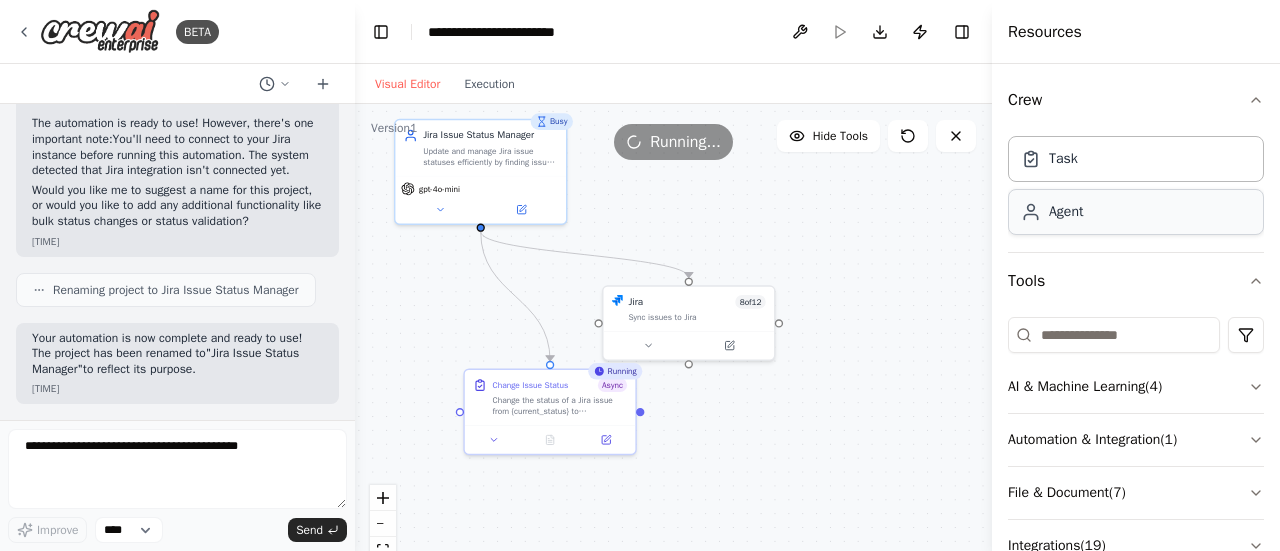 click on "Agent" at bounding box center (1136, 212) 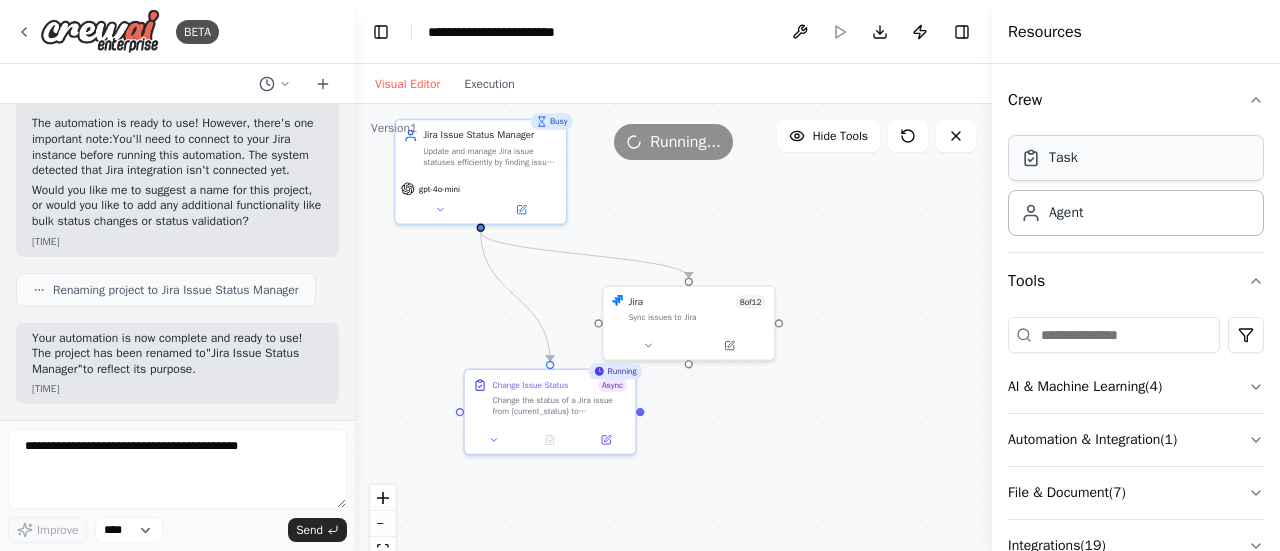 click on "Task" at bounding box center [1063, 158] 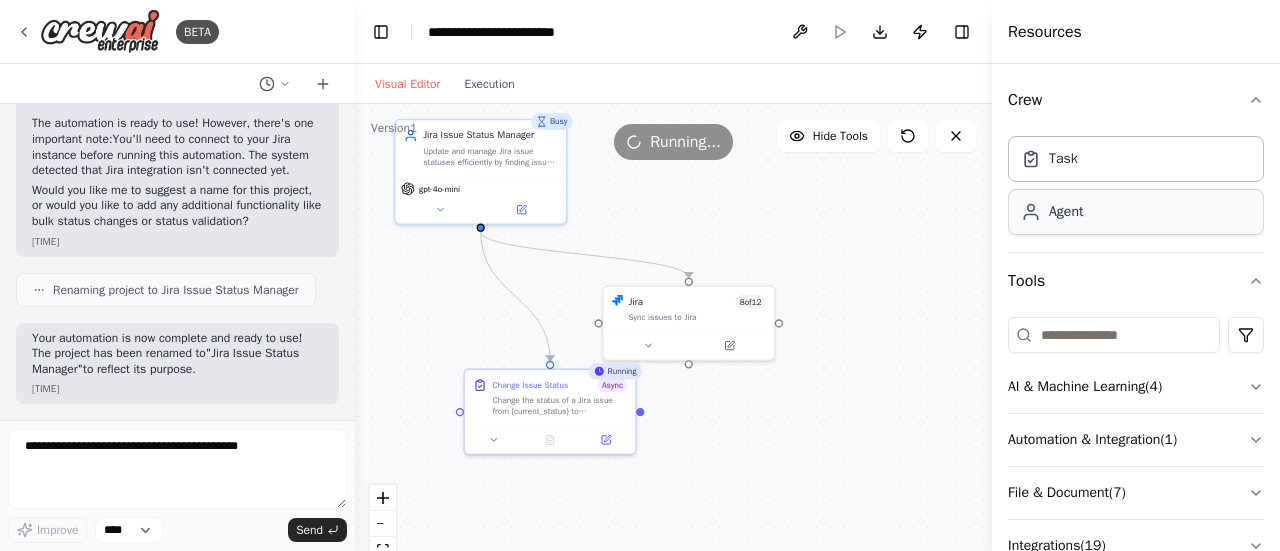 scroll, scrollTop: 156, scrollLeft: 0, axis: vertical 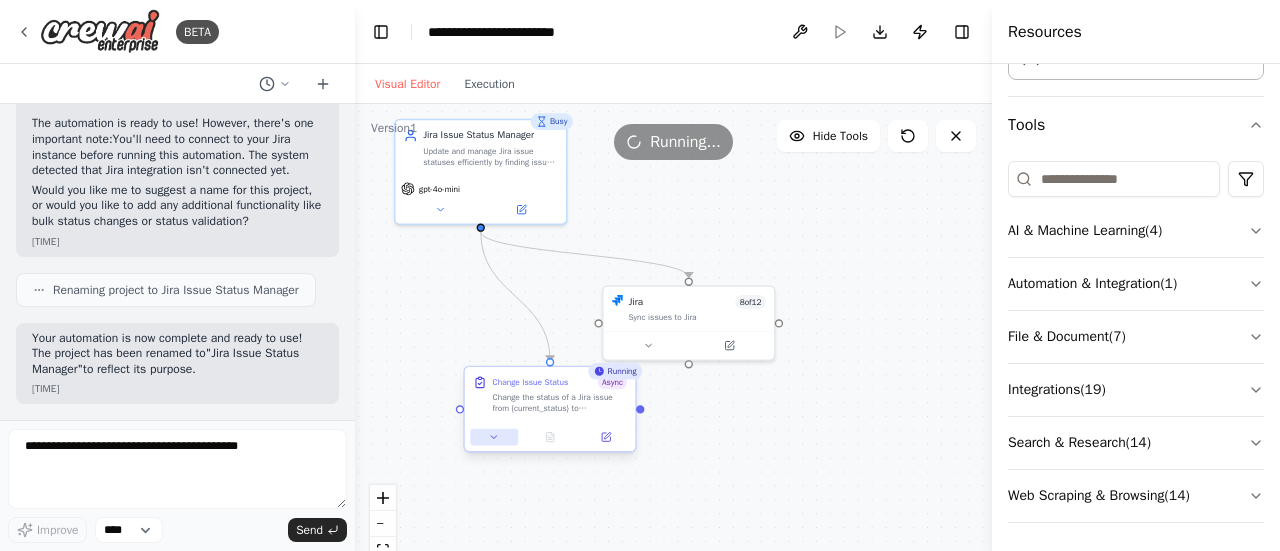 click at bounding box center (494, 437) 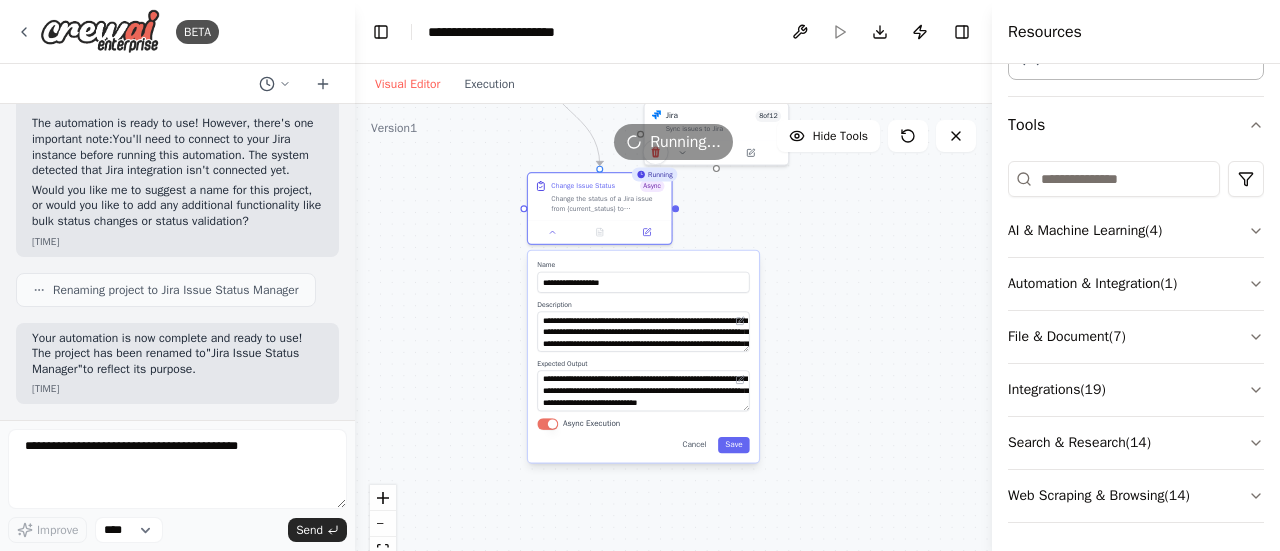 drag, startPoint x: 470, startPoint y: 293, endPoint x: 540, endPoint y: 106, distance: 199.67223 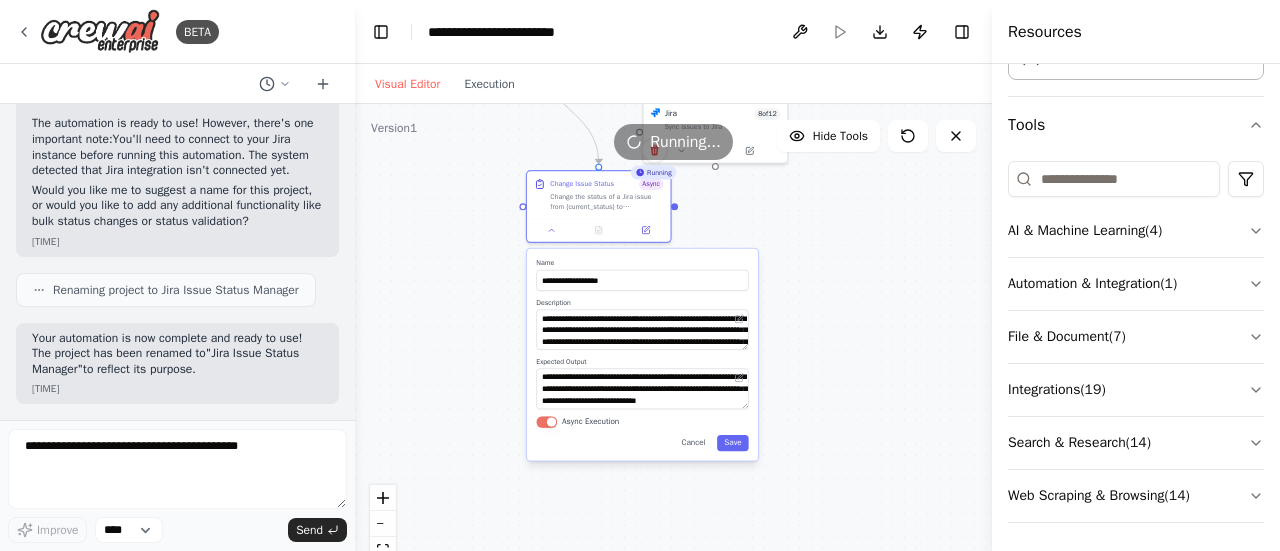 click on "Async Execution" at bounding box center (546, 422) 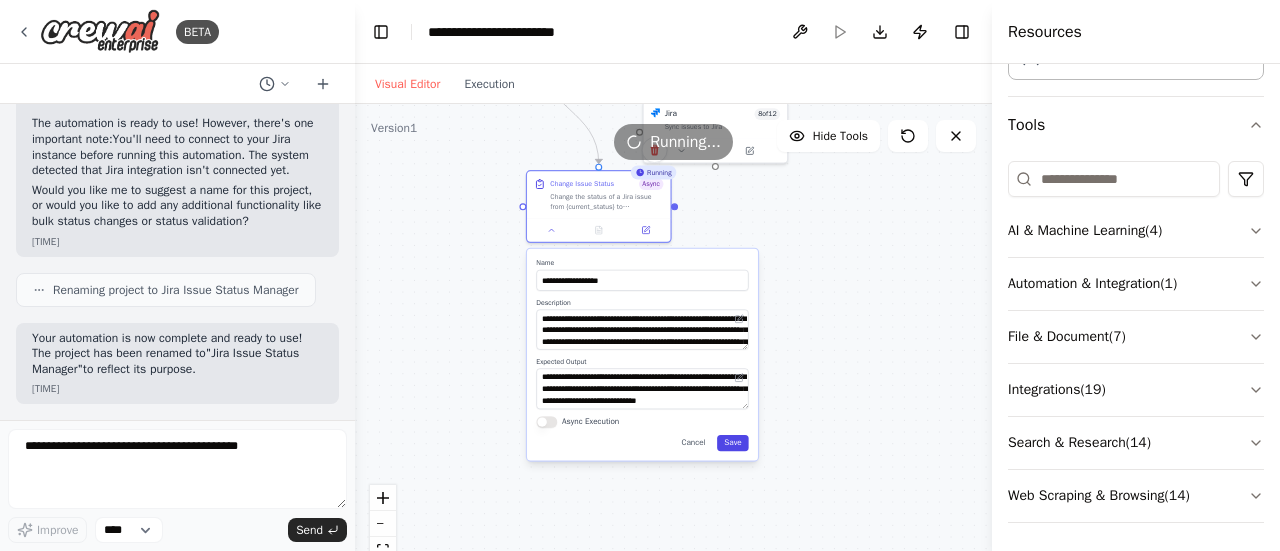 click on "Save" at bounding box center [732, 443] 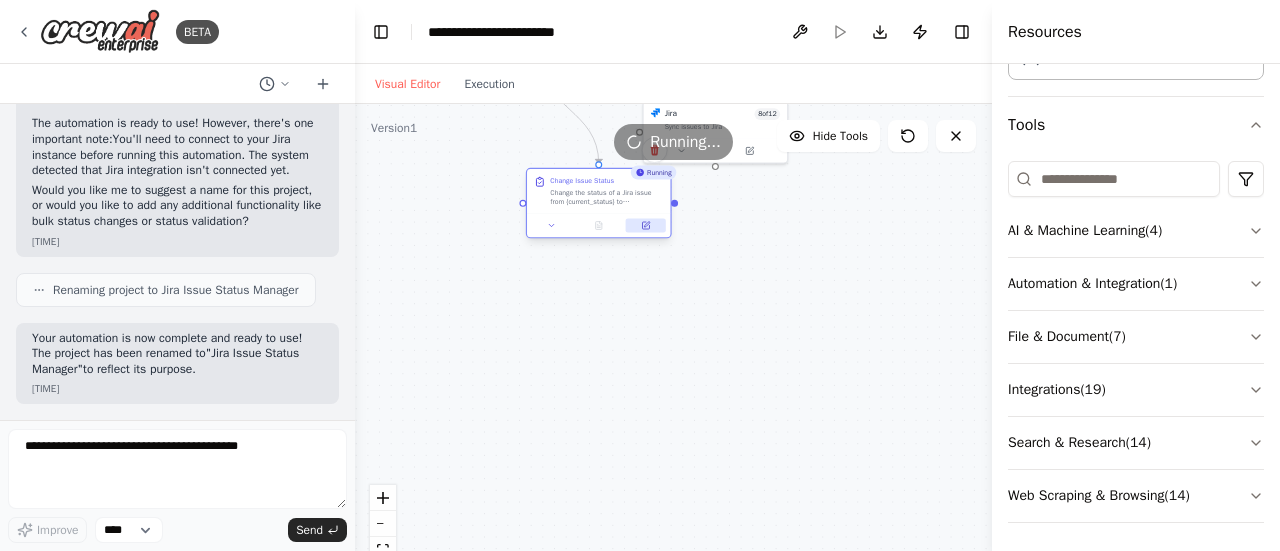 click at bounding box center [646, 226] 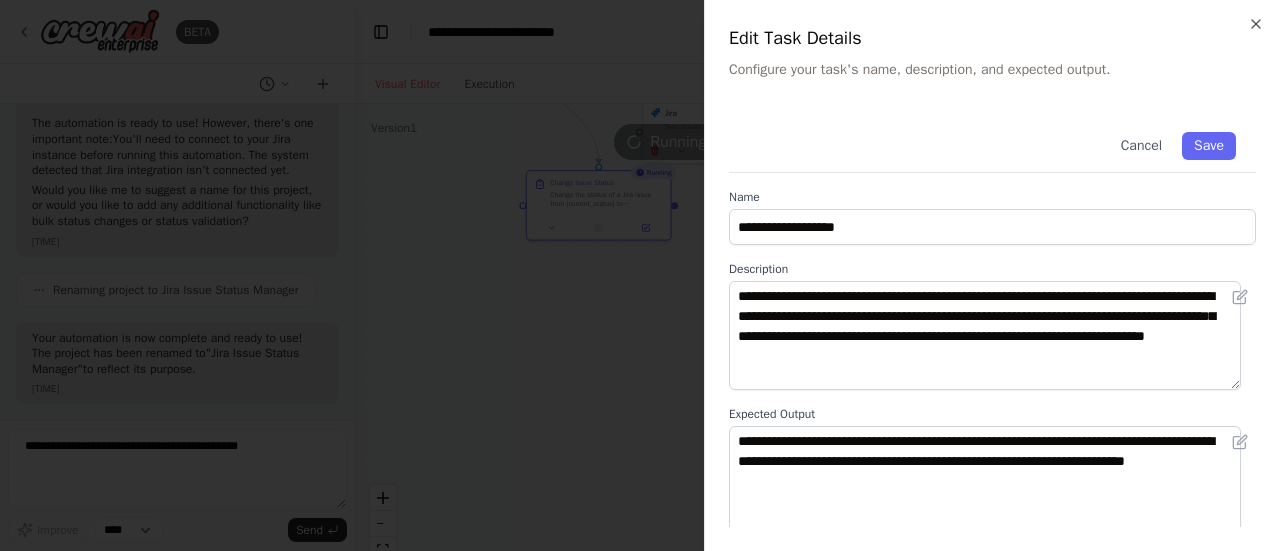 scroll, scrollTop: 44, scrollLeft: 0, axis: vertical 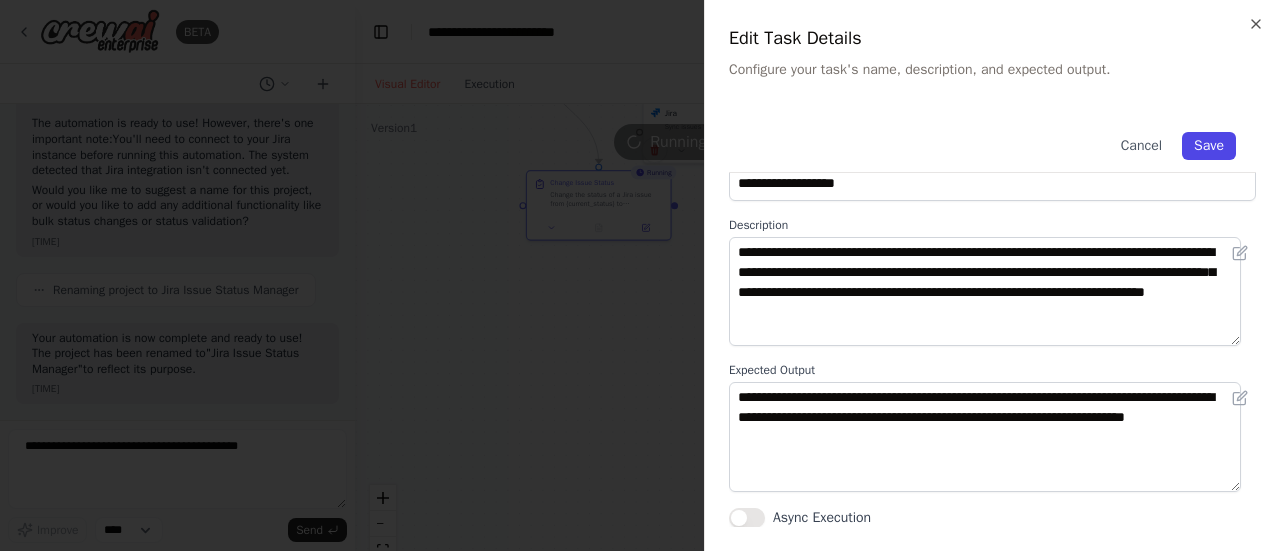 click on "Save" at bounding box center (1209, 146) 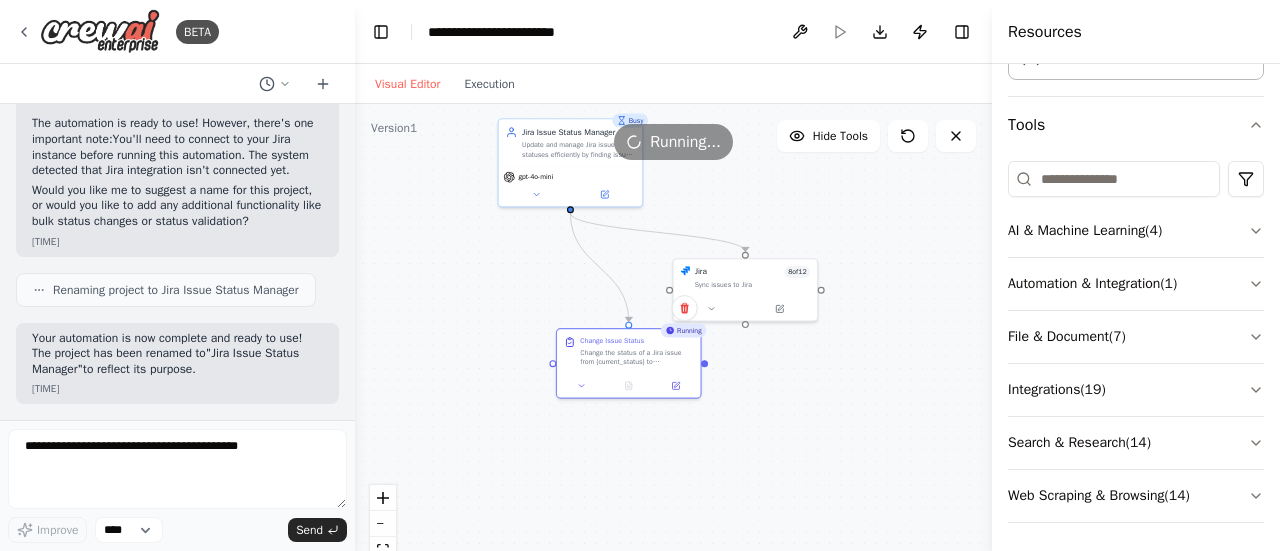 drag, startPoint x: 642, startPoint y: 273, endPoint x: 672, endPoint y: 433, distance: 162.78821 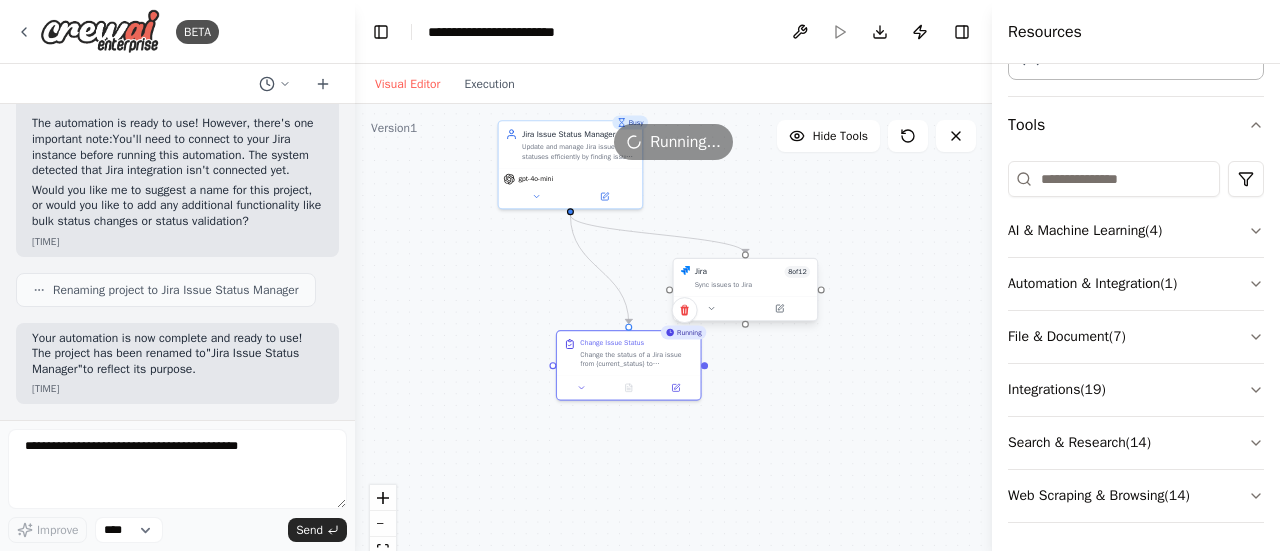 click at bounding box center [745, 308] 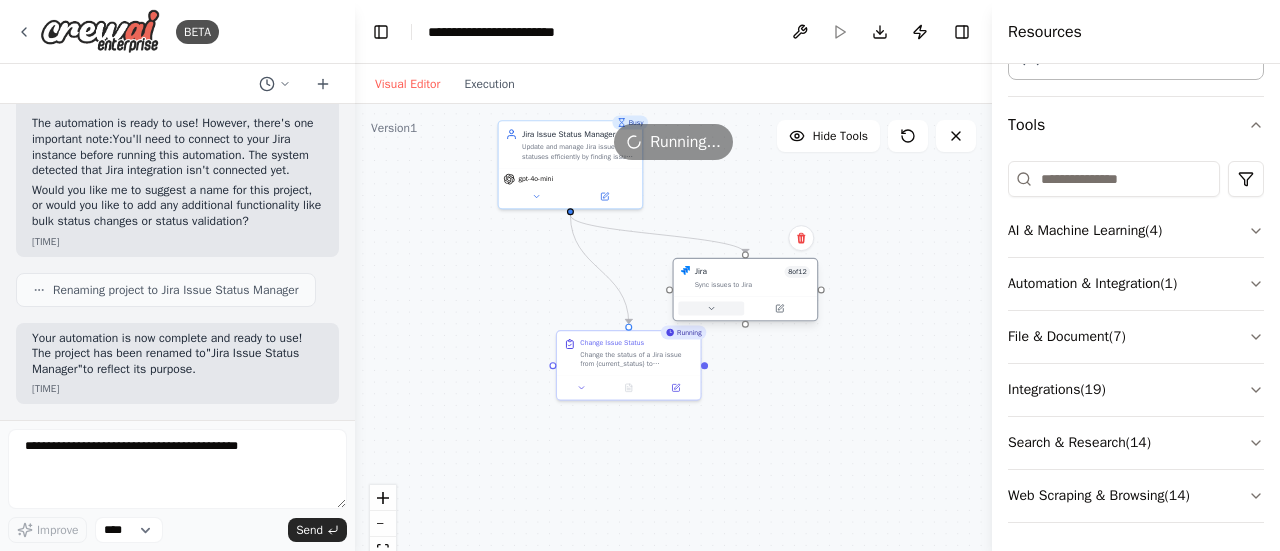 click at bounding box center (711, 309) 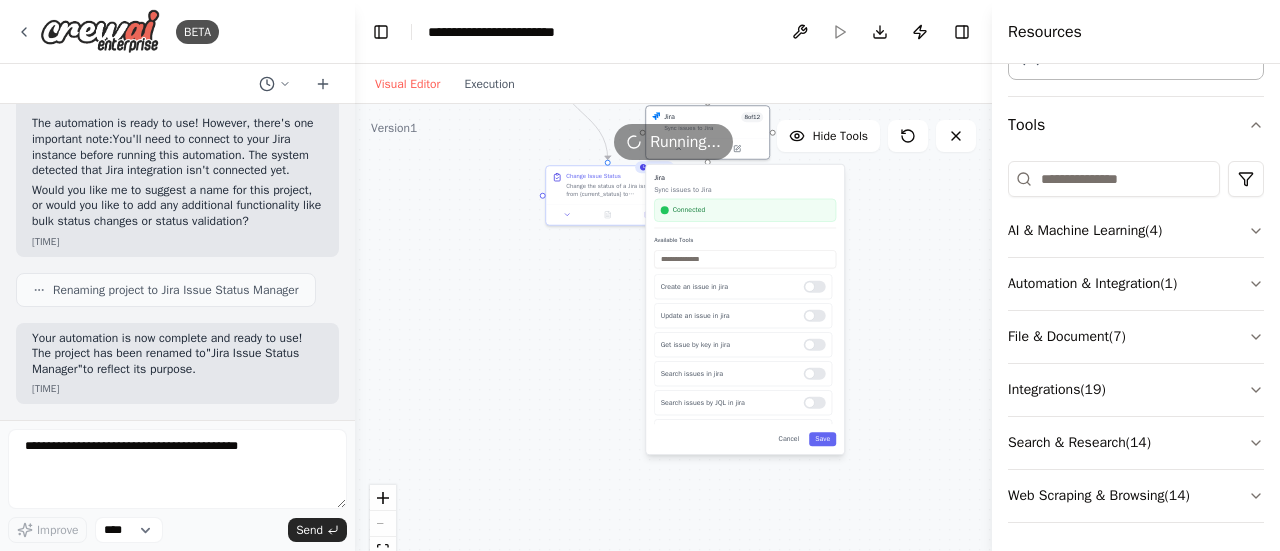 drag, startPoint x: 528, startPoint y: 447, endPoint x: 471, endPoint y: 309, distance: 149.30841 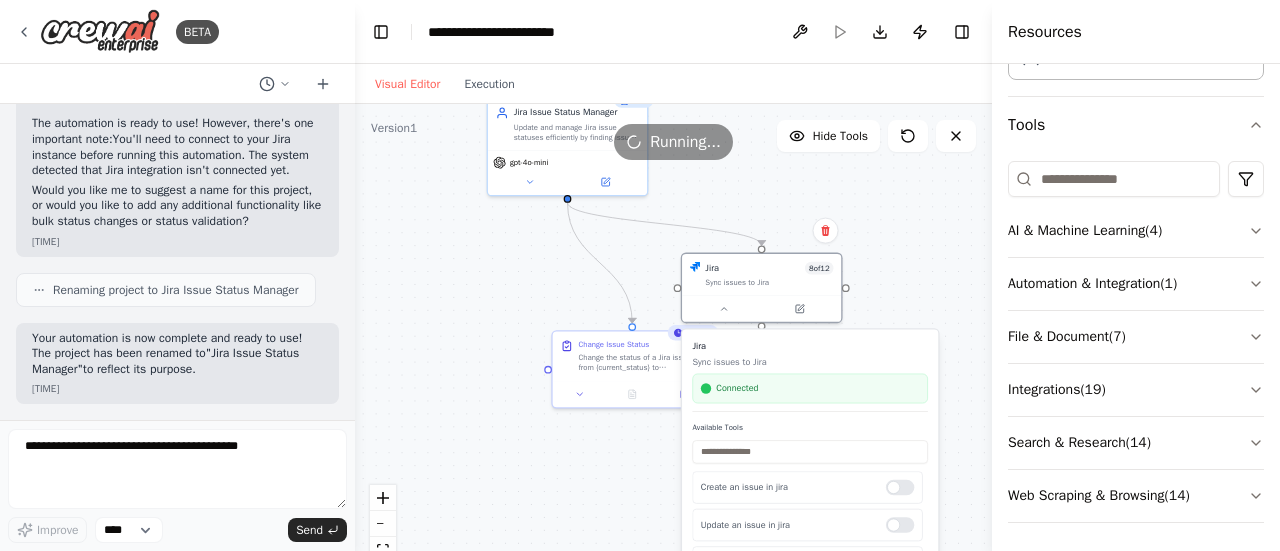 drag, startPoint x: 543, startPoint y: 317, endPoint x: 541, endPoint y: 493, distance: 176.01137 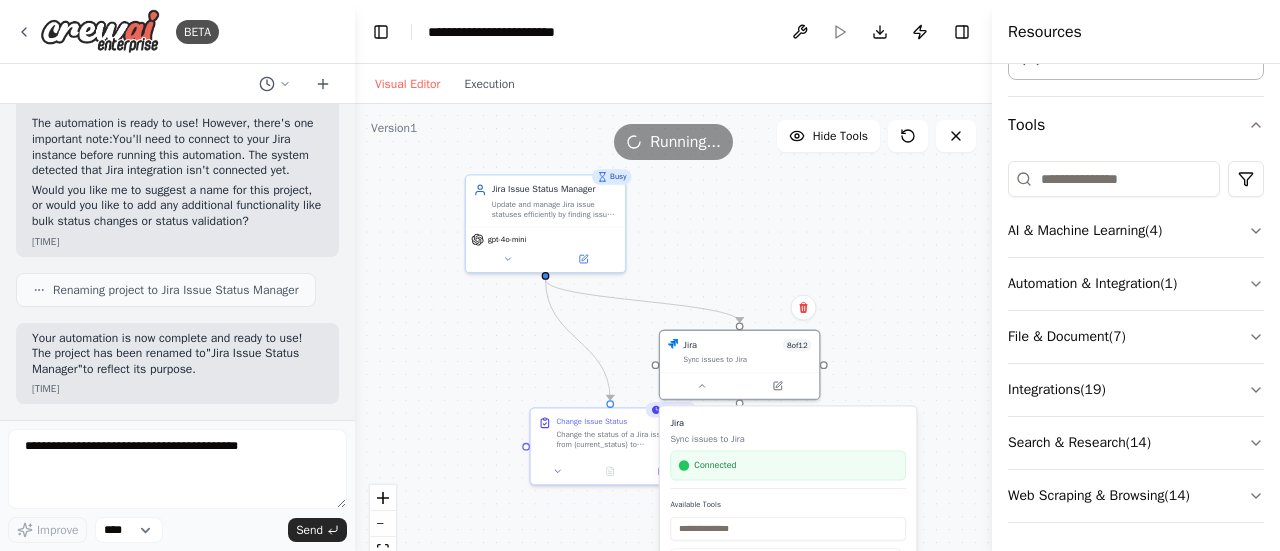 drag, startPoint x: 463, startPoint y: 323, endPoint x: 435, endPoint y: 419, distance: 100 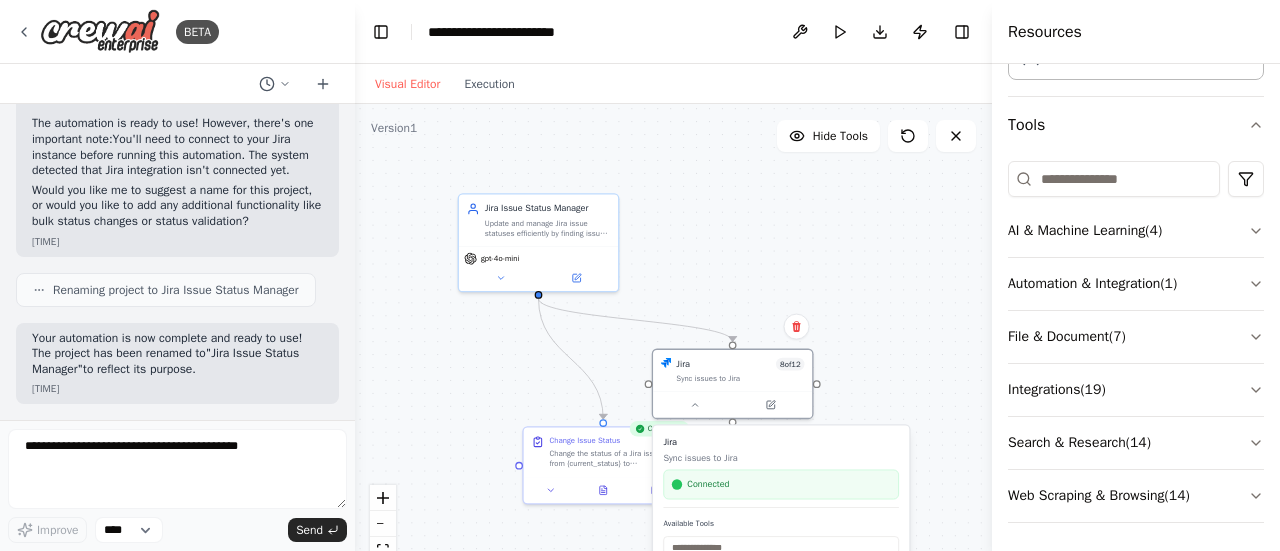 click on ".deletable-edge-delete-btn {
width: 20px;
height: 20px;
border: 0px solid #ffffff;
color: #6b7280;
background-color: #f8fafc;
cursor: pointer;
border-radius: 50%;
font-size: 12px;
padding: 3px;
display: flex;
align-items: center;
justify-content: center;
transition: all 0.2s cubic-bezier(0.4, 0, 0.2, 1);
box-shadow: 0 2px 4px rgba(0, 0, 0, 0.1);
}
.deletable-edge-delete-btn:hover {
background-color: #ef4444;
color: #ffffff;
border-color: #dc2626;
transform: scale(1.1);
box-shadow: 0 4px 12px rgba(239, 68, 68, 0.4);
}
.deletable-edge-delete-btn:active {
transform: scale(0.95);
box-shadow: 0 2px 4px rgba(239, 68, 68, 0.3);
}
Jira Issue Status Manager gpt-4o-mini Jira 8  of  12 Jira Connected" at bounding box center (673, 354) 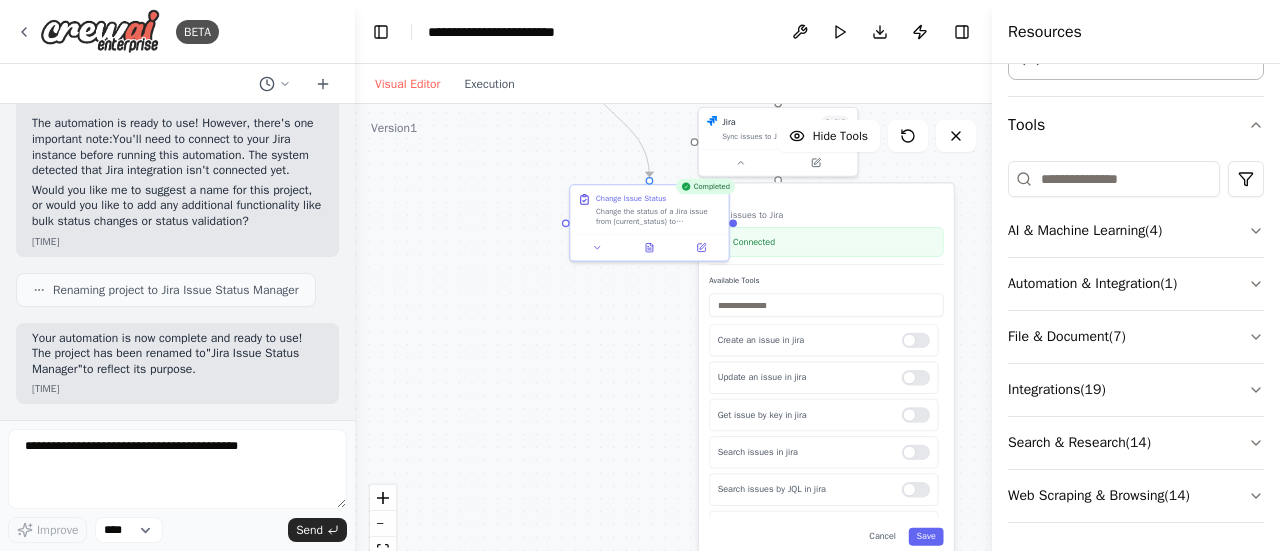 drag, startPoint x: 458, startPoint y: 417, endPoint x: 505, endPoint y: 175, distance: 246.5218 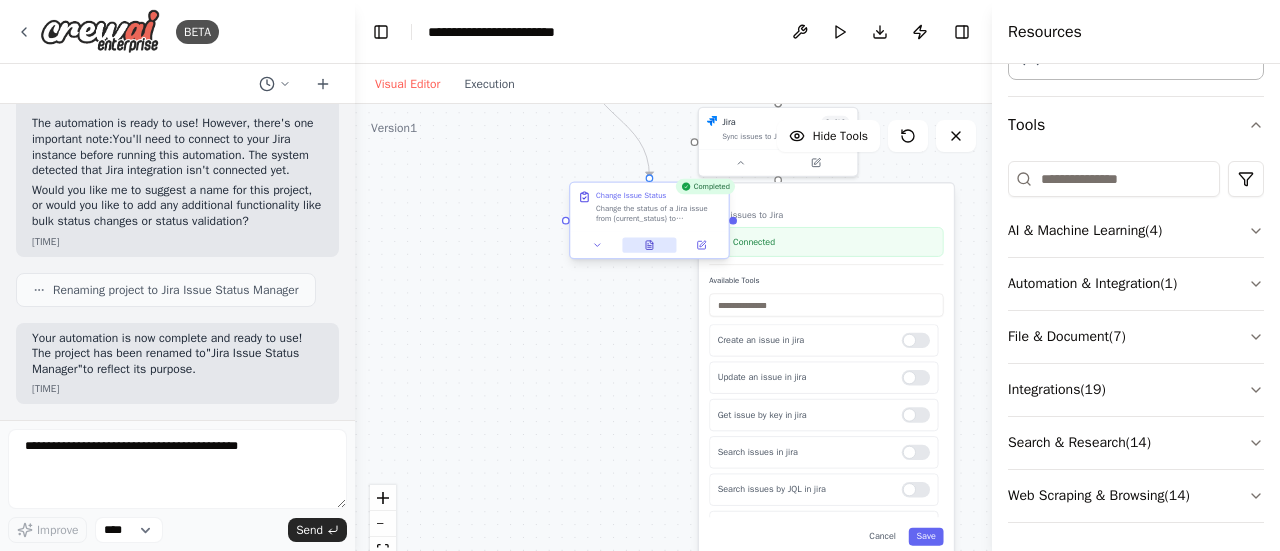 click 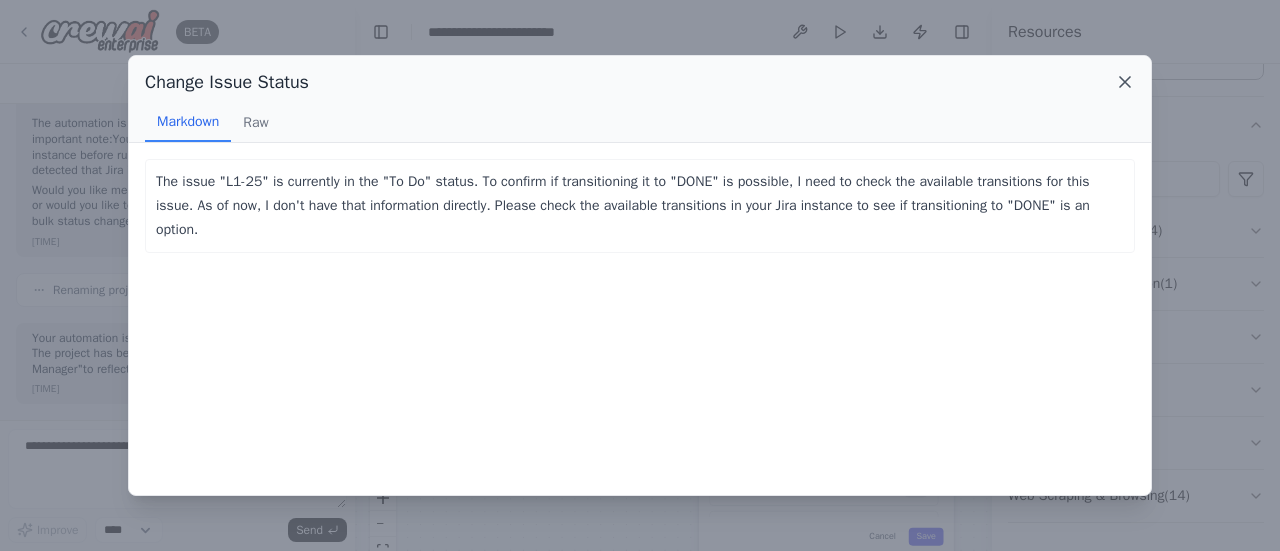 click 